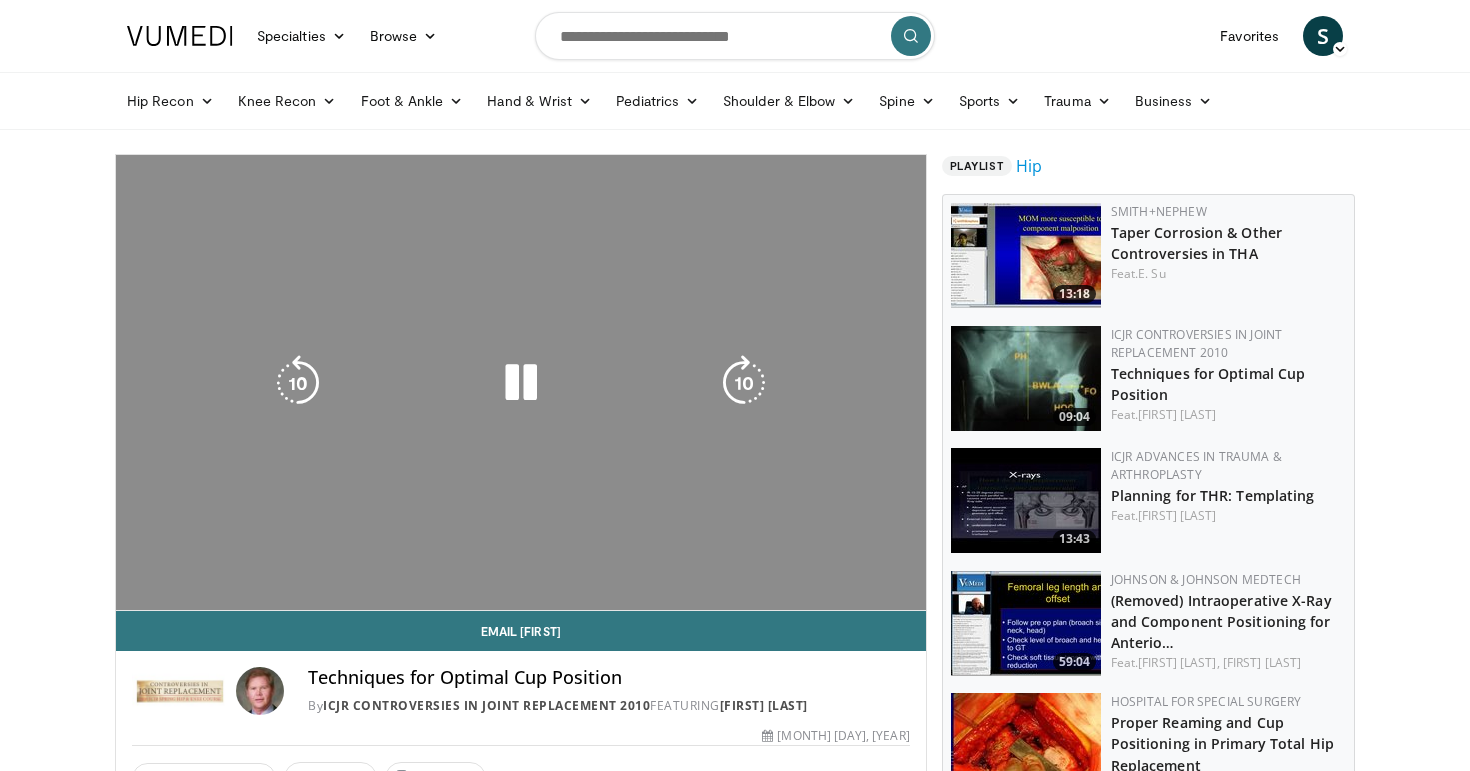 scroll, scrollTop: 0, scrollLeft: 0, axis: both 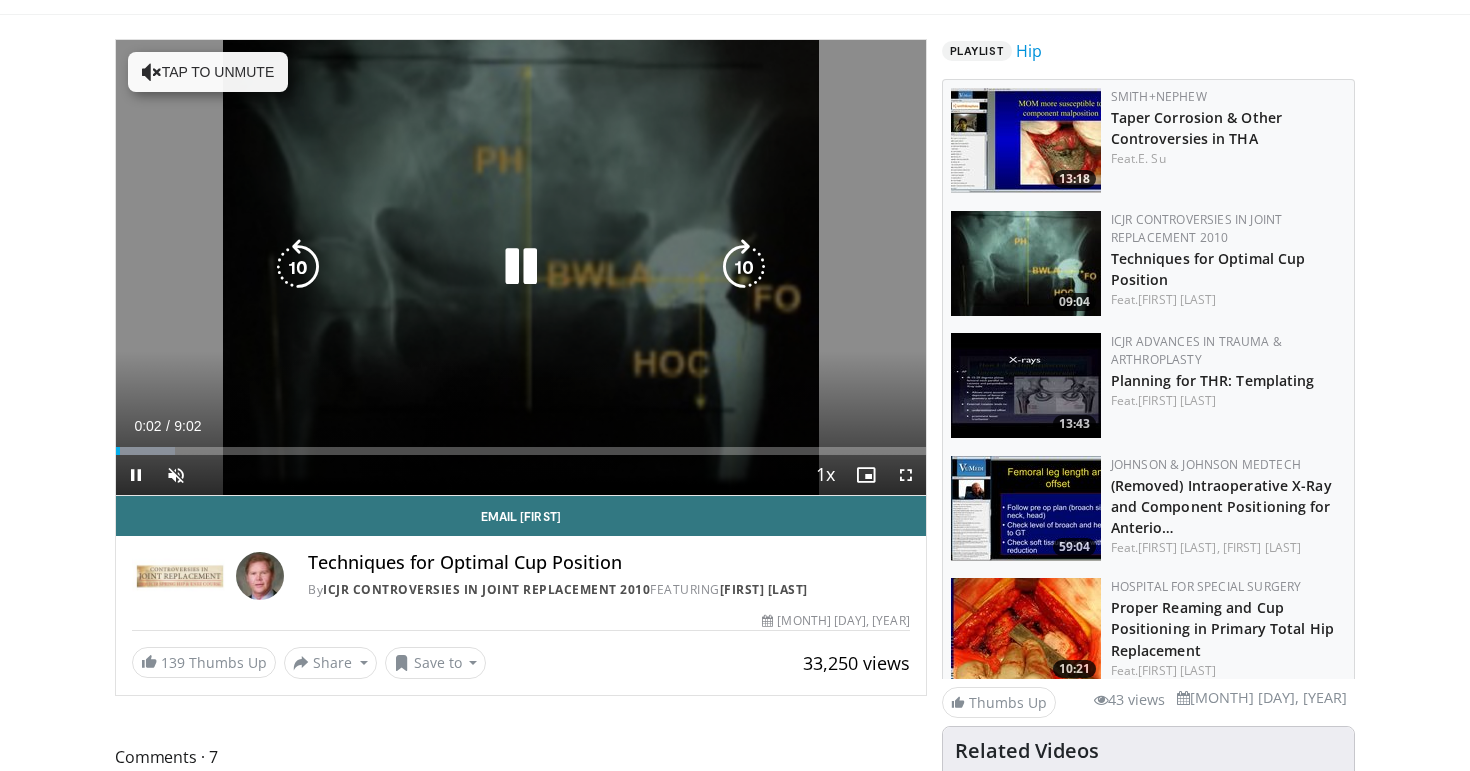 click at bounding box center (152, 72) 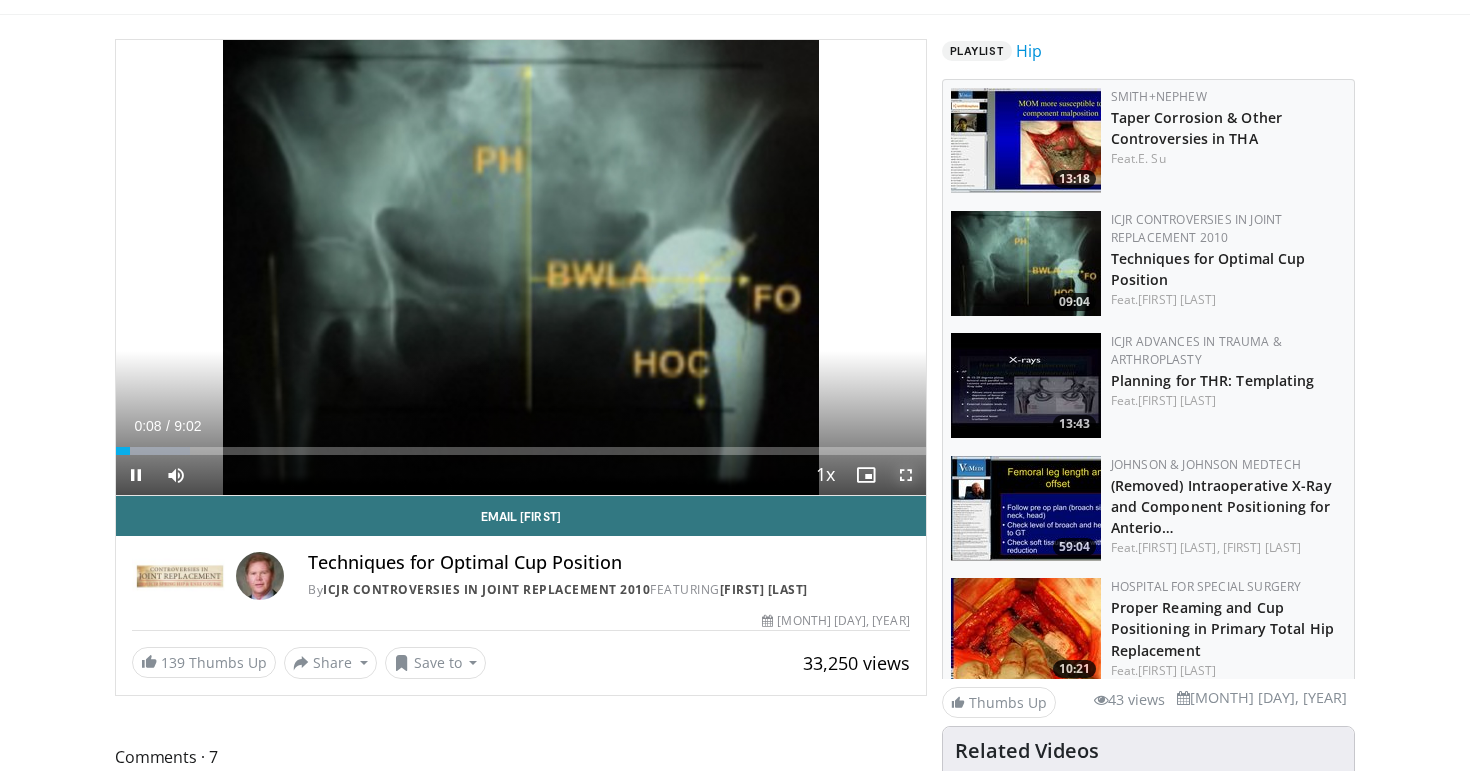 click at bounding box center (906, 475) 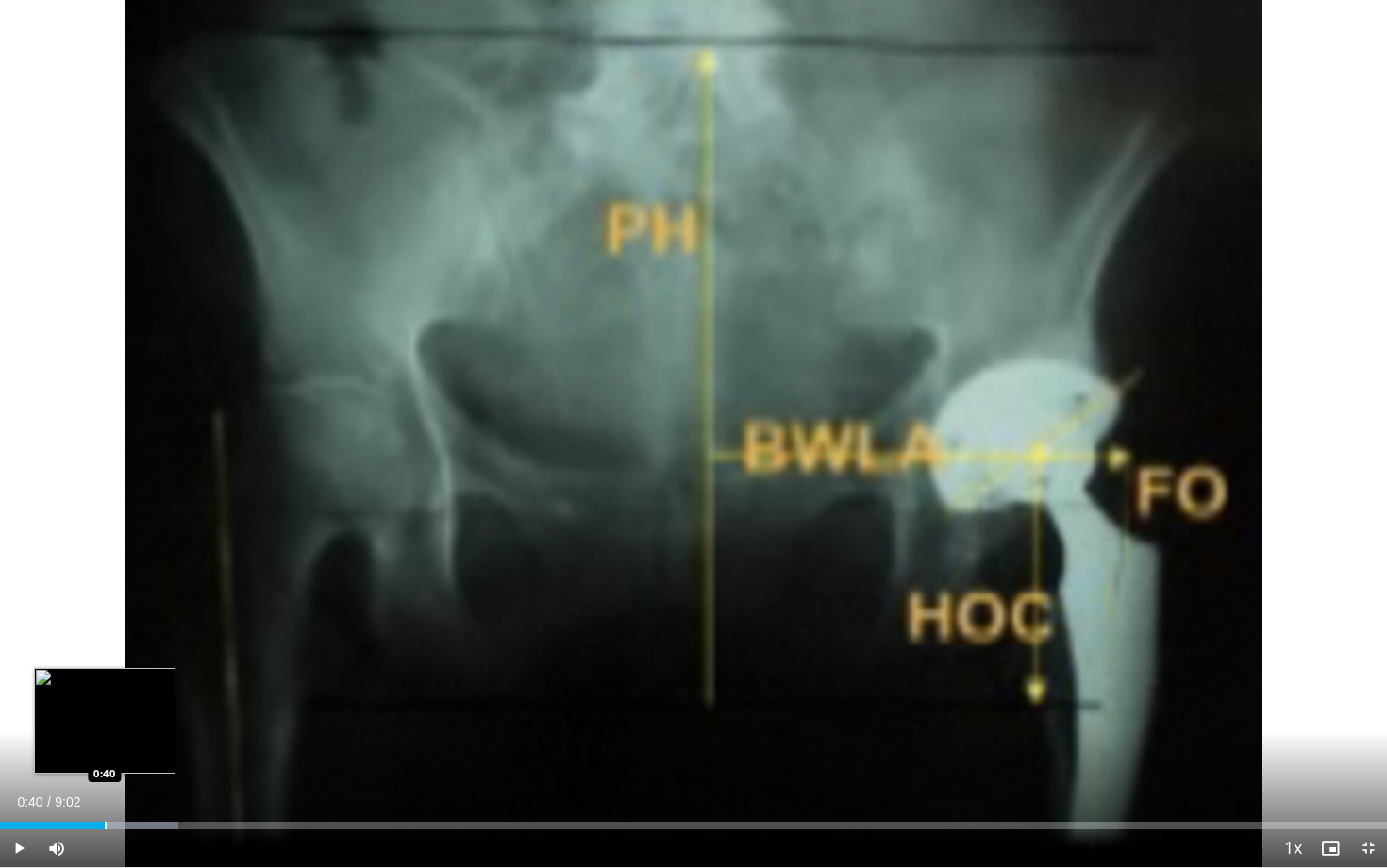 click at bounding box center [106, 826] 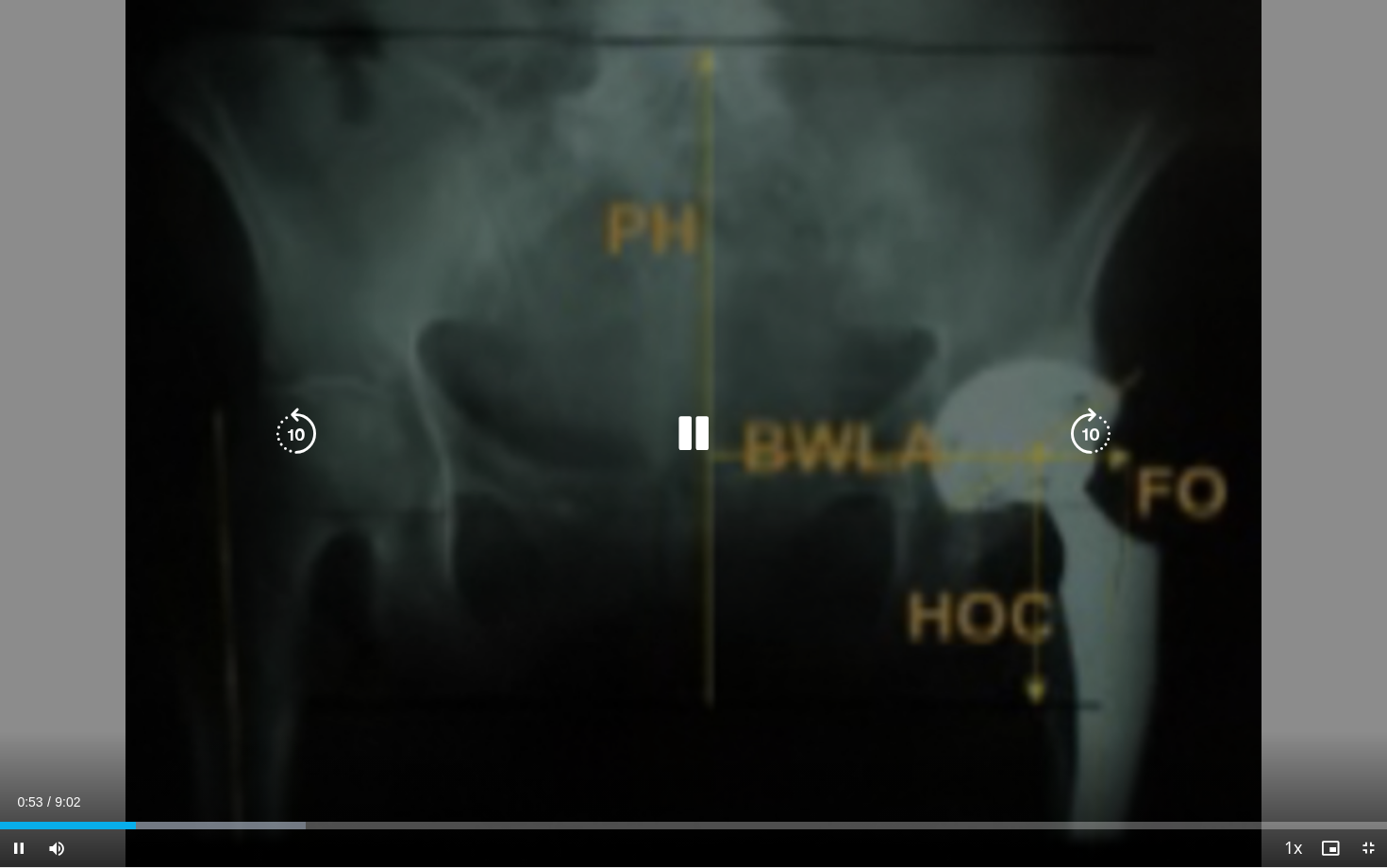 click on "10 seconds
Tap to unmute" at bounding box center (694, 433) 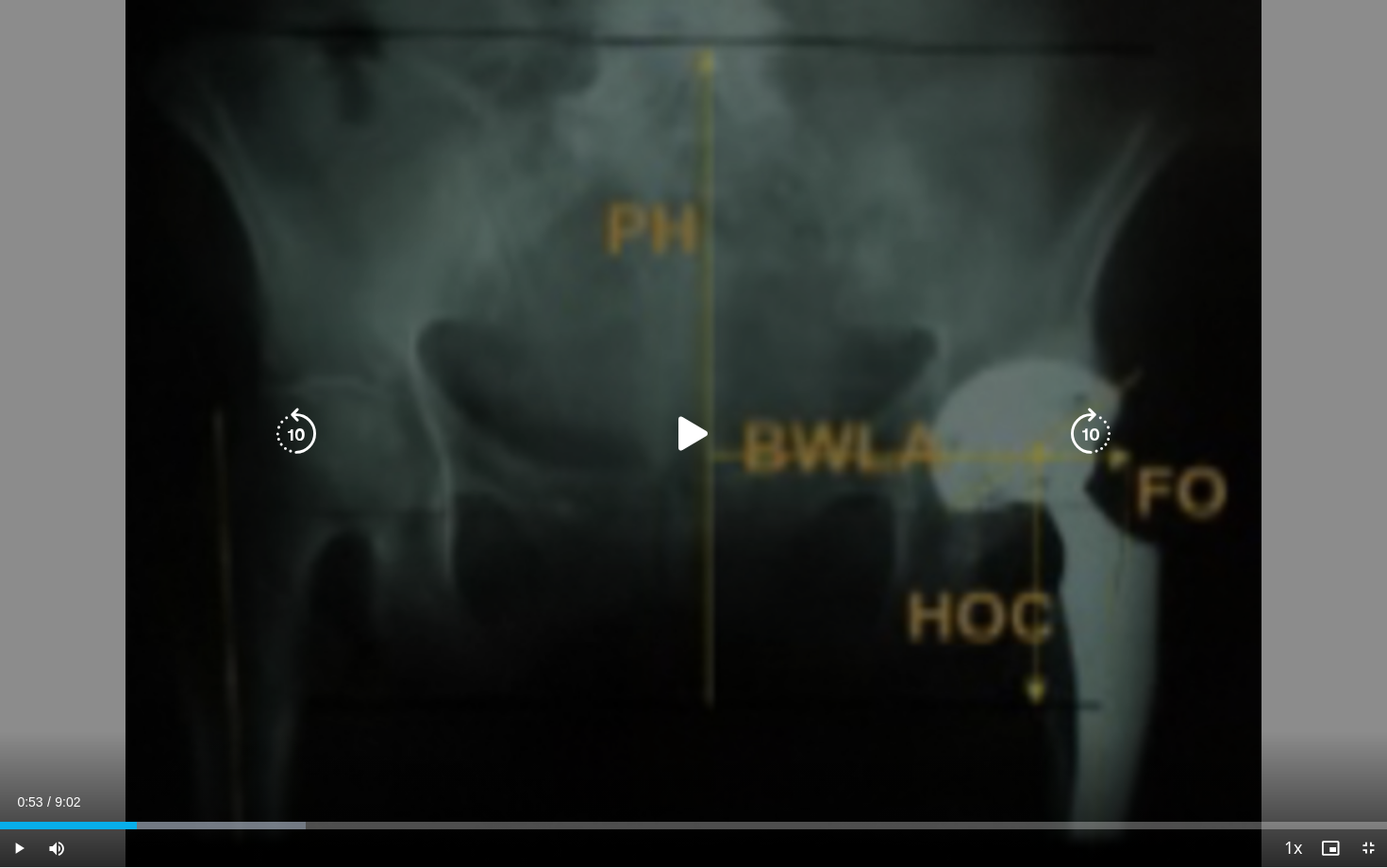 click on "10 seconds
Tap to unmute" at bounding box center (694, 433) 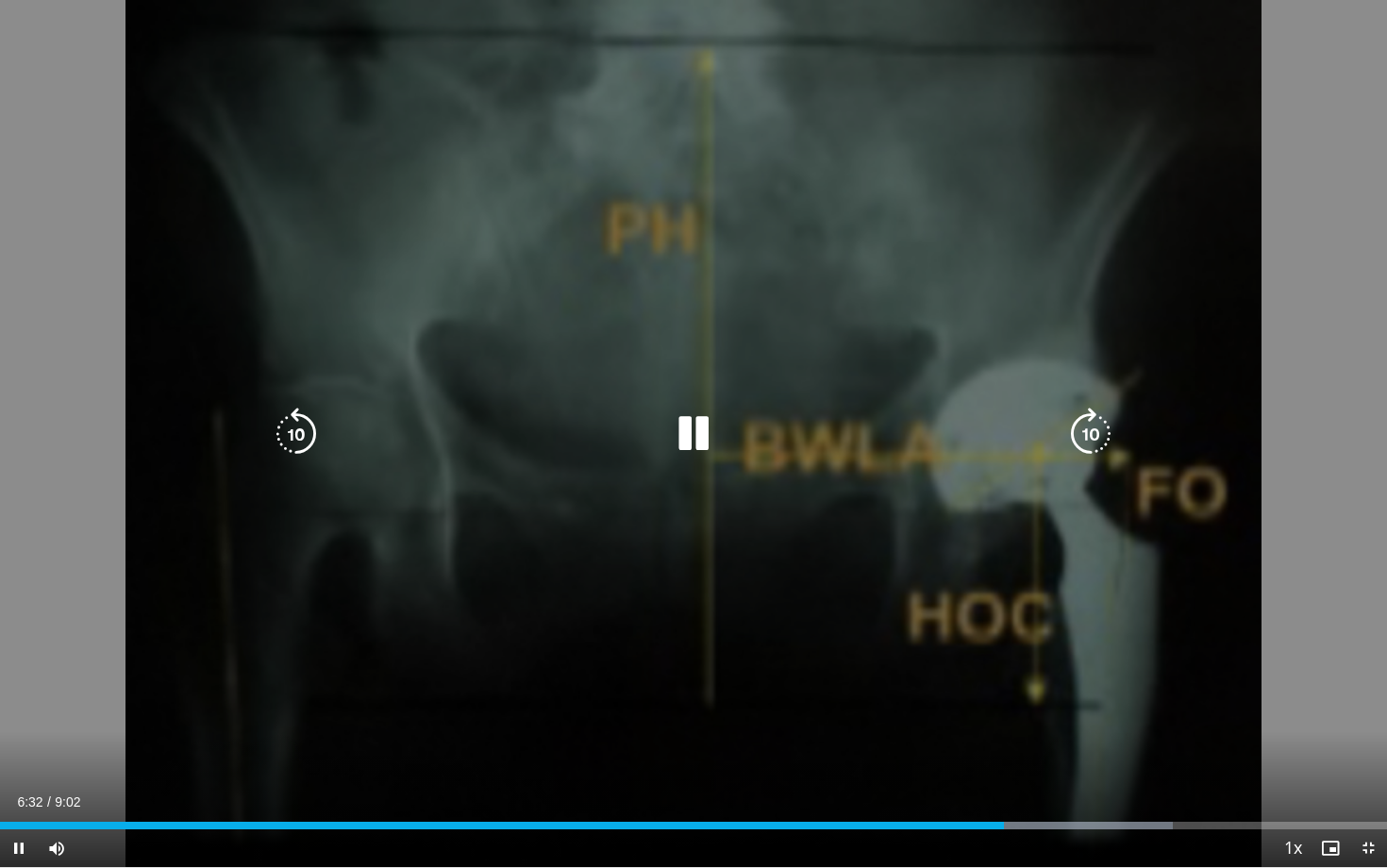 click at bounding box center [694, 434] 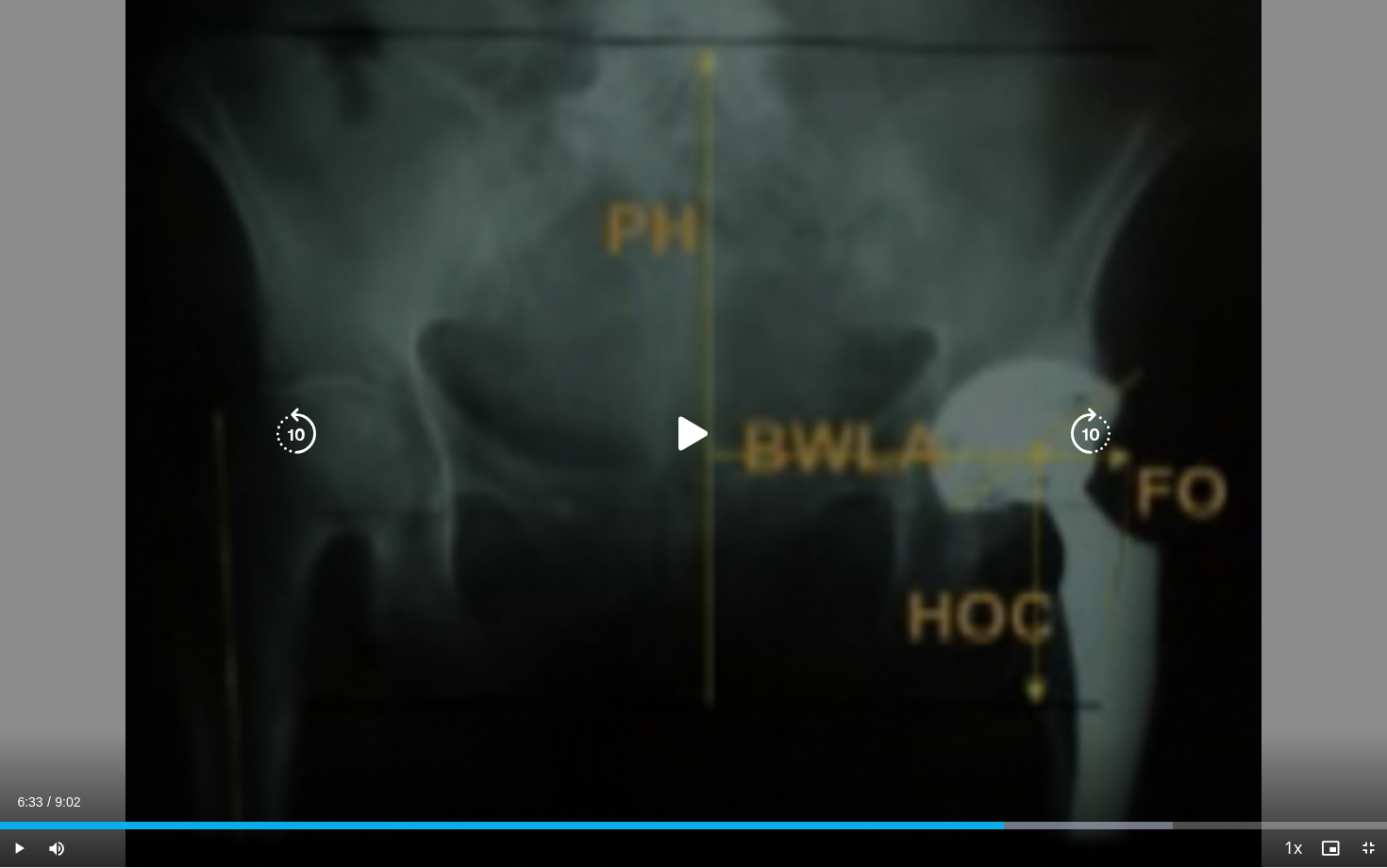click on "10 seconds
Tap to unmute" at bounding box center (694, 433) 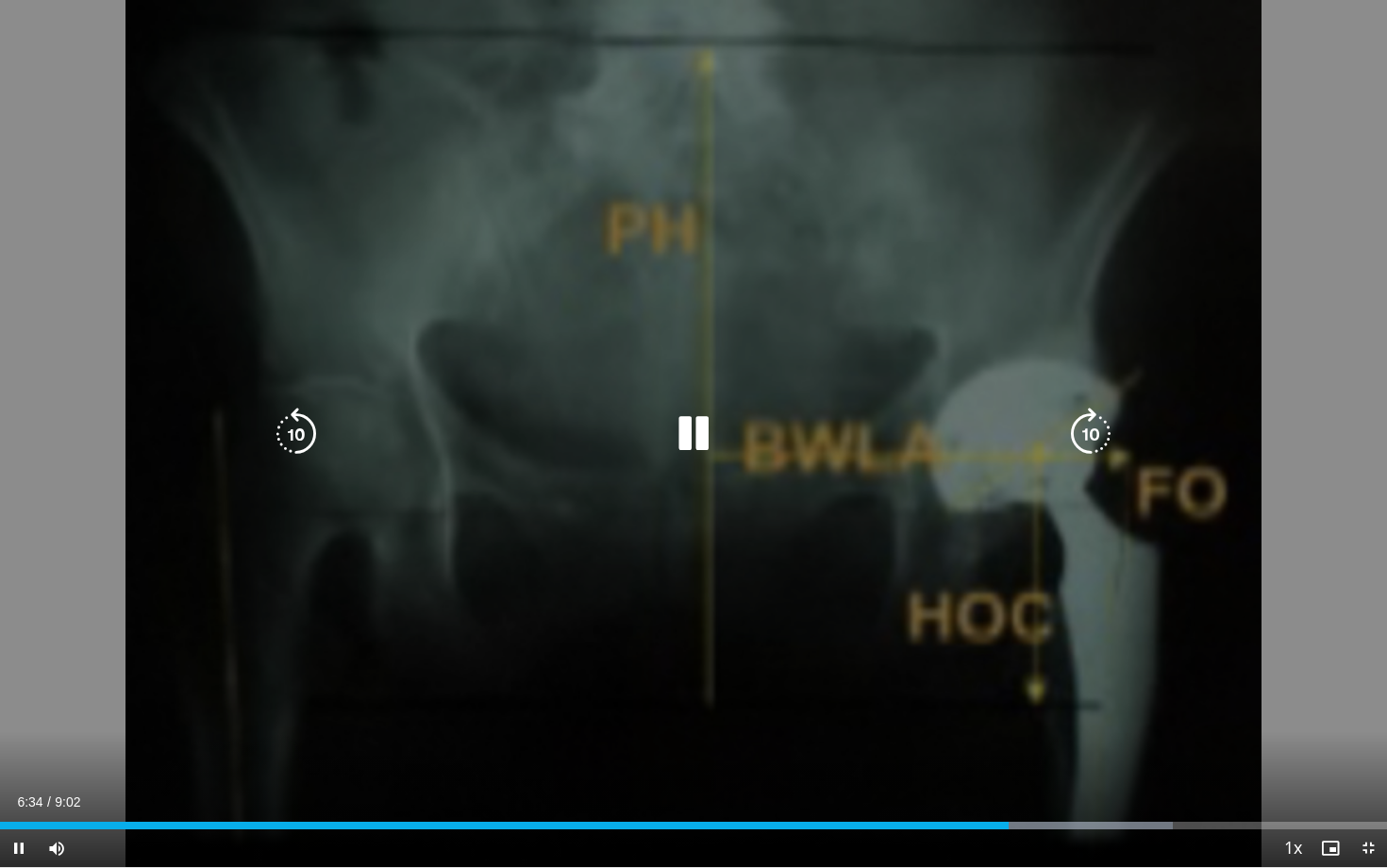 click at bounding box center (694, 434) 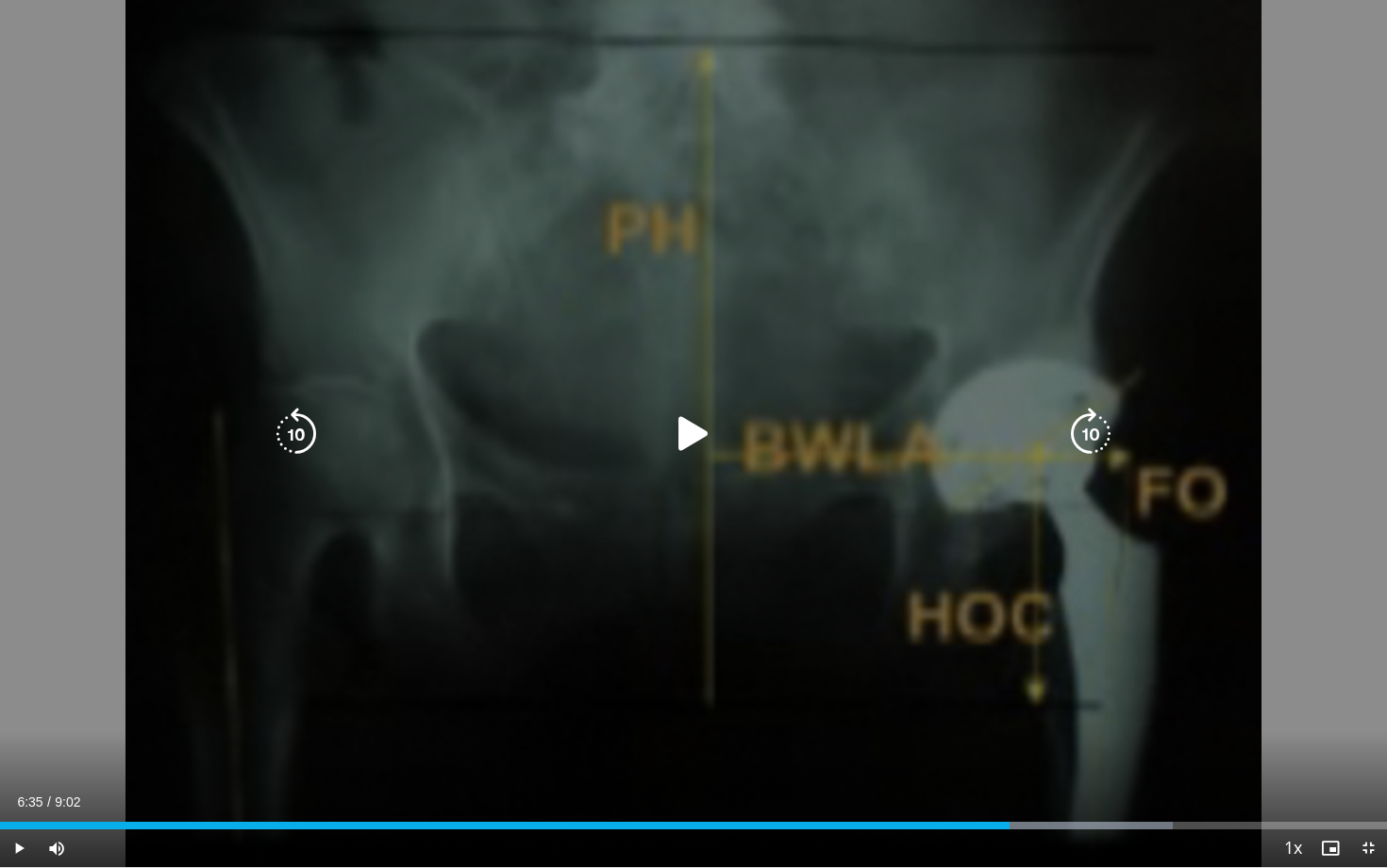 click at bounding box center (694, 434) 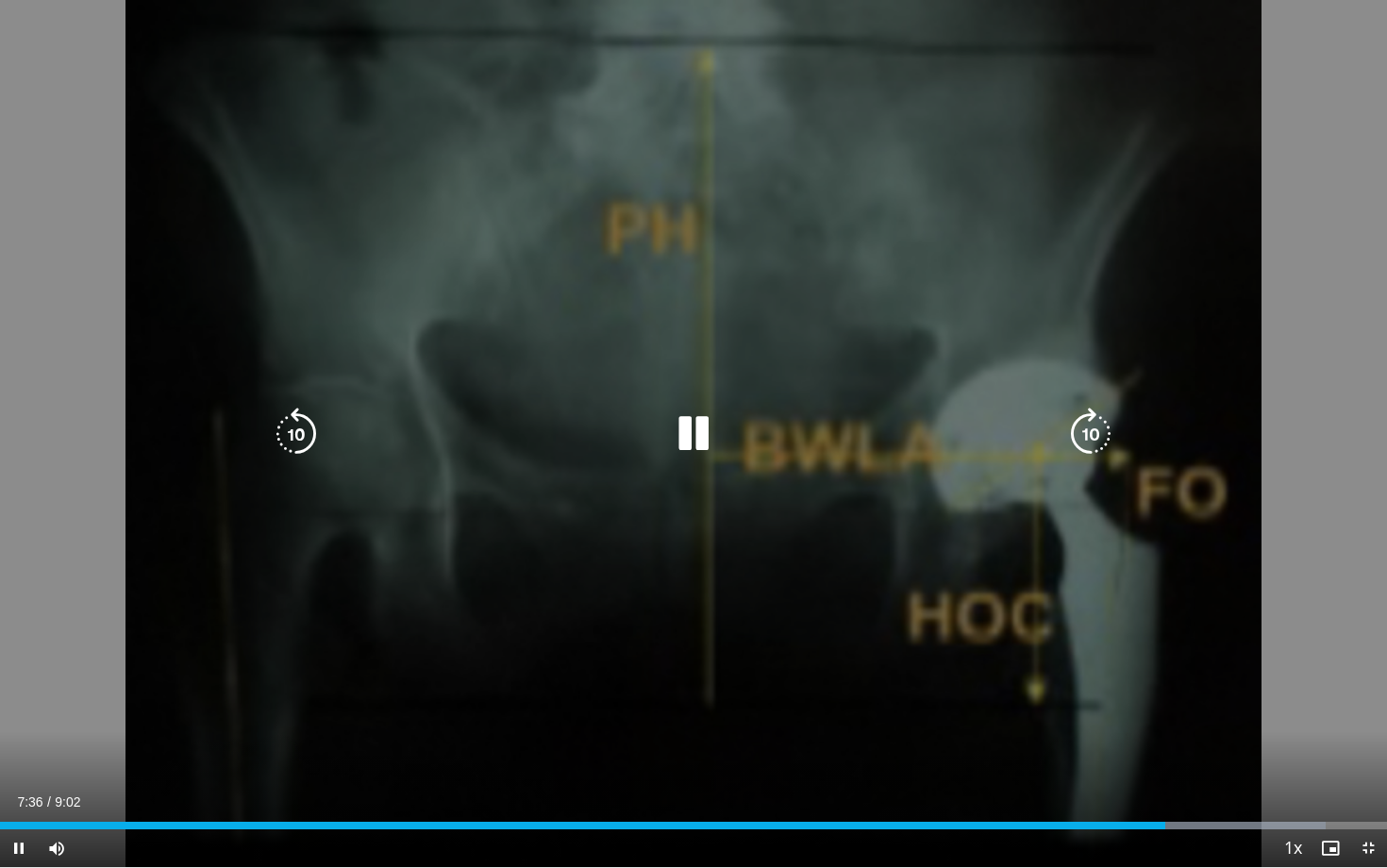 click at bounding box center [694, 434] 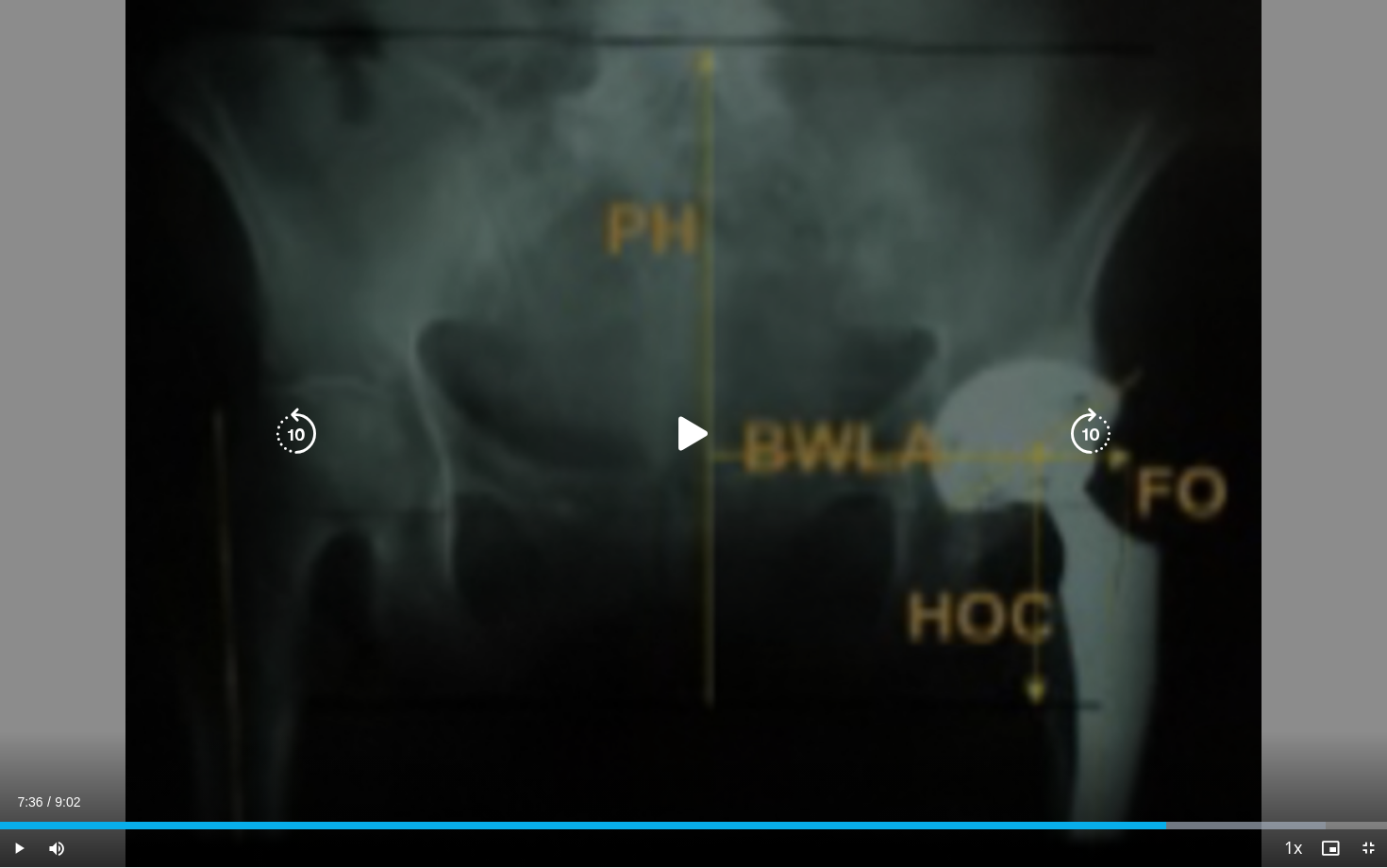 click on "10 seconds
Tap to unmute" at bounding box center [694, 433] 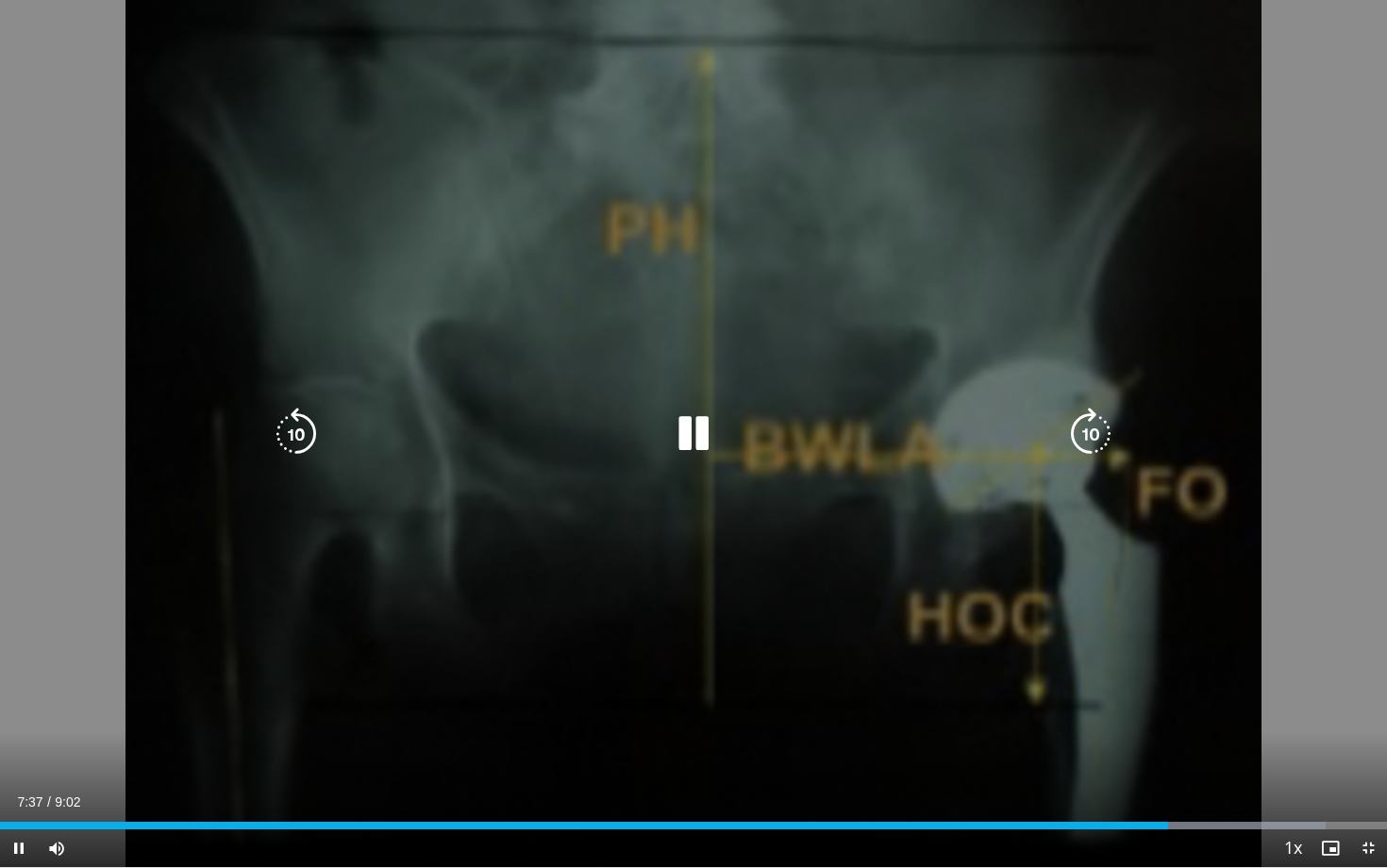 click on "10 seconds
Tap to unmute" at bounding box center [694, 433] 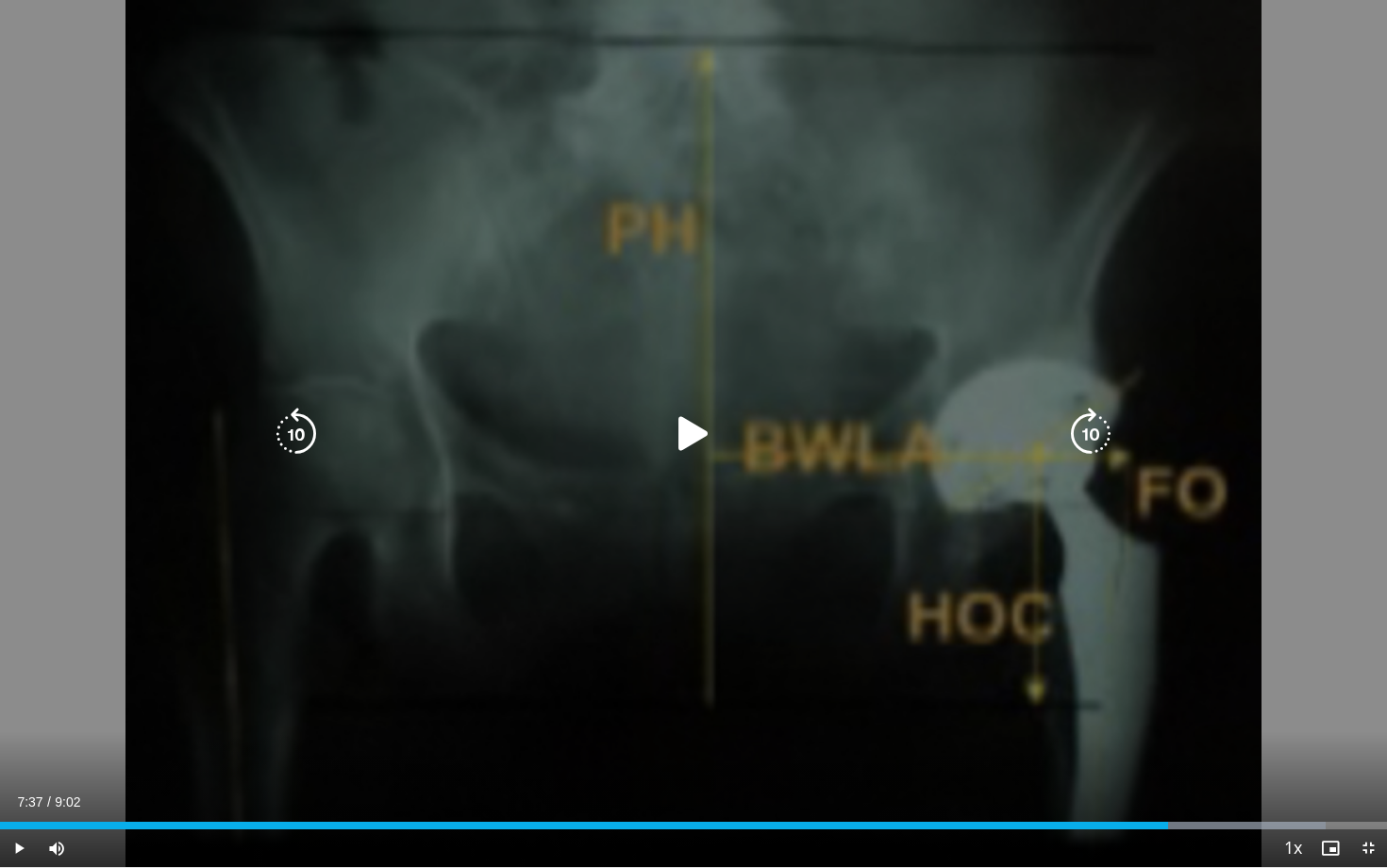 click on "10 seconds
Tap to unmute" at bounding box center (694, 433) 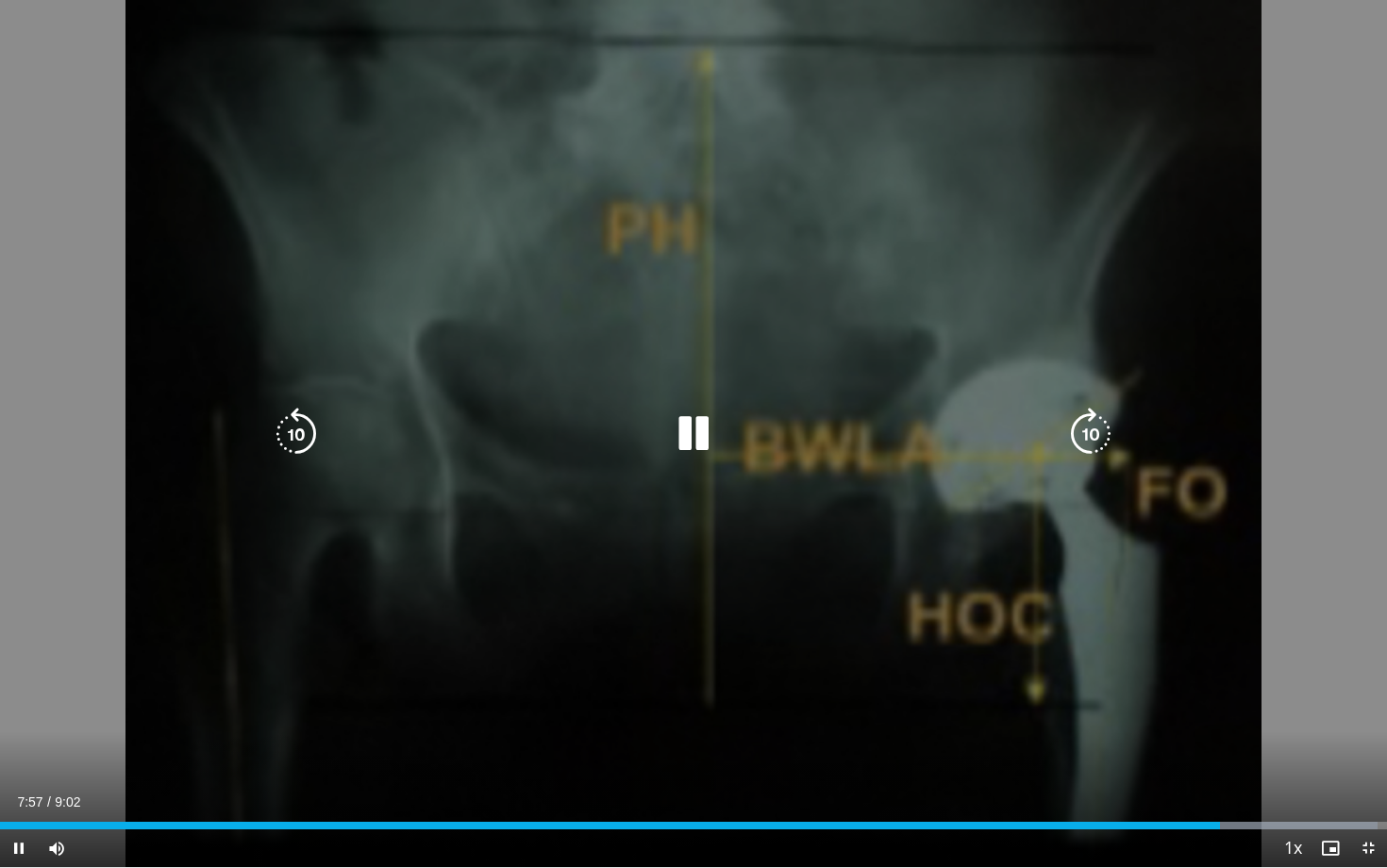 click on "10 seconds
Tap to unmute" at bounding box center (694, 433) 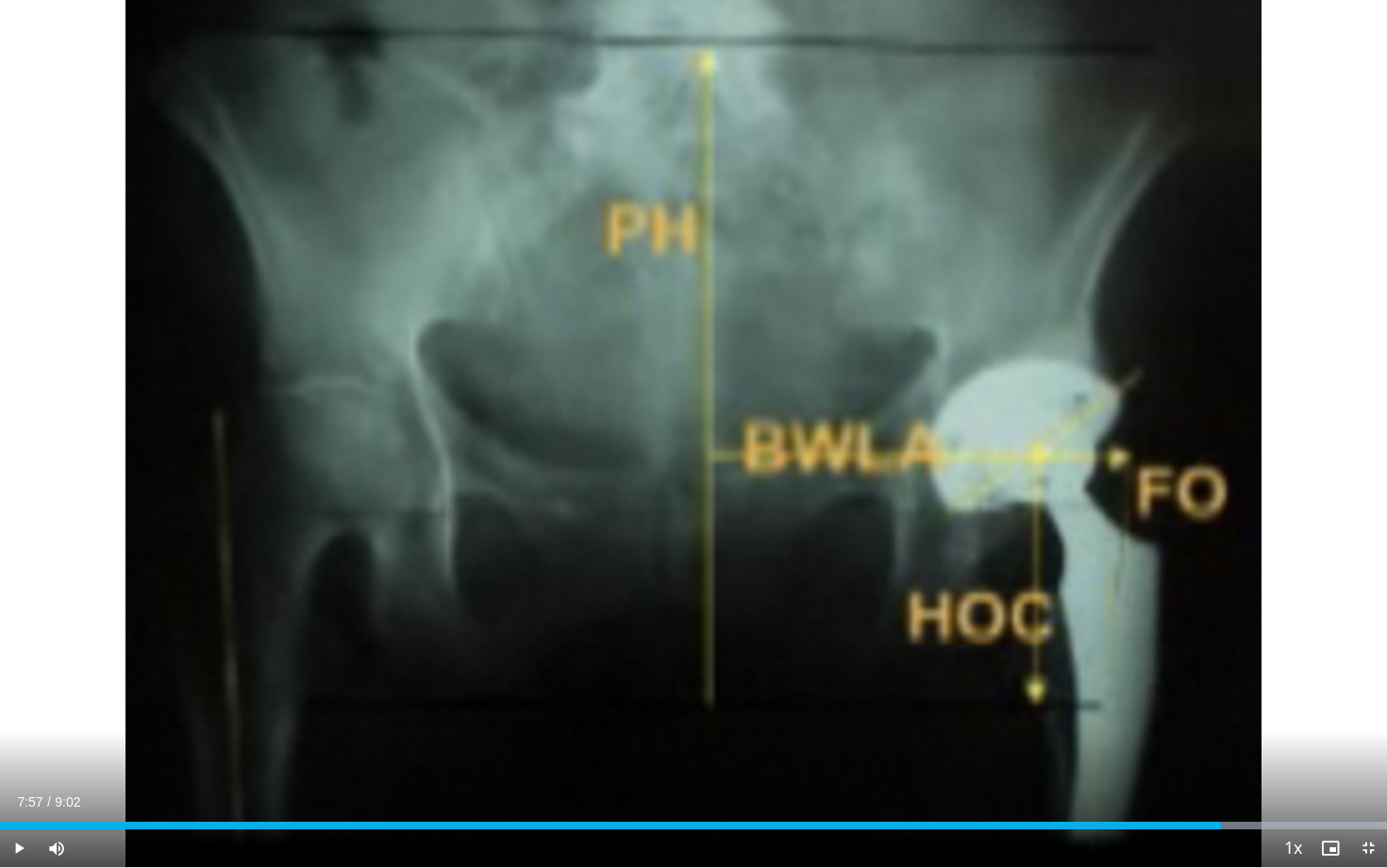 click on "10 seconds
Tap to unmute" at bounding box center (694, 433) 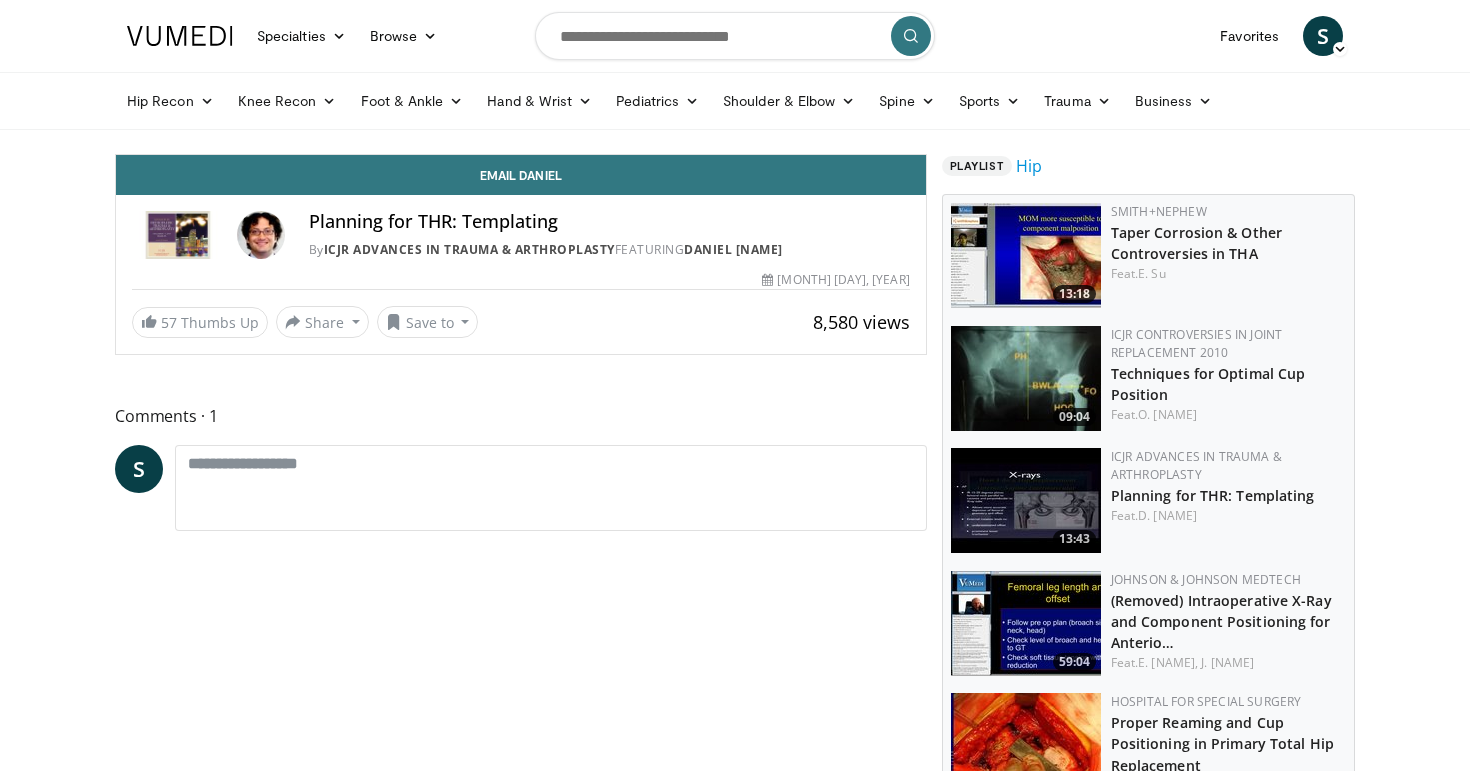 scroll, scrollTop: 0, scrollLeft: 0, axis: both 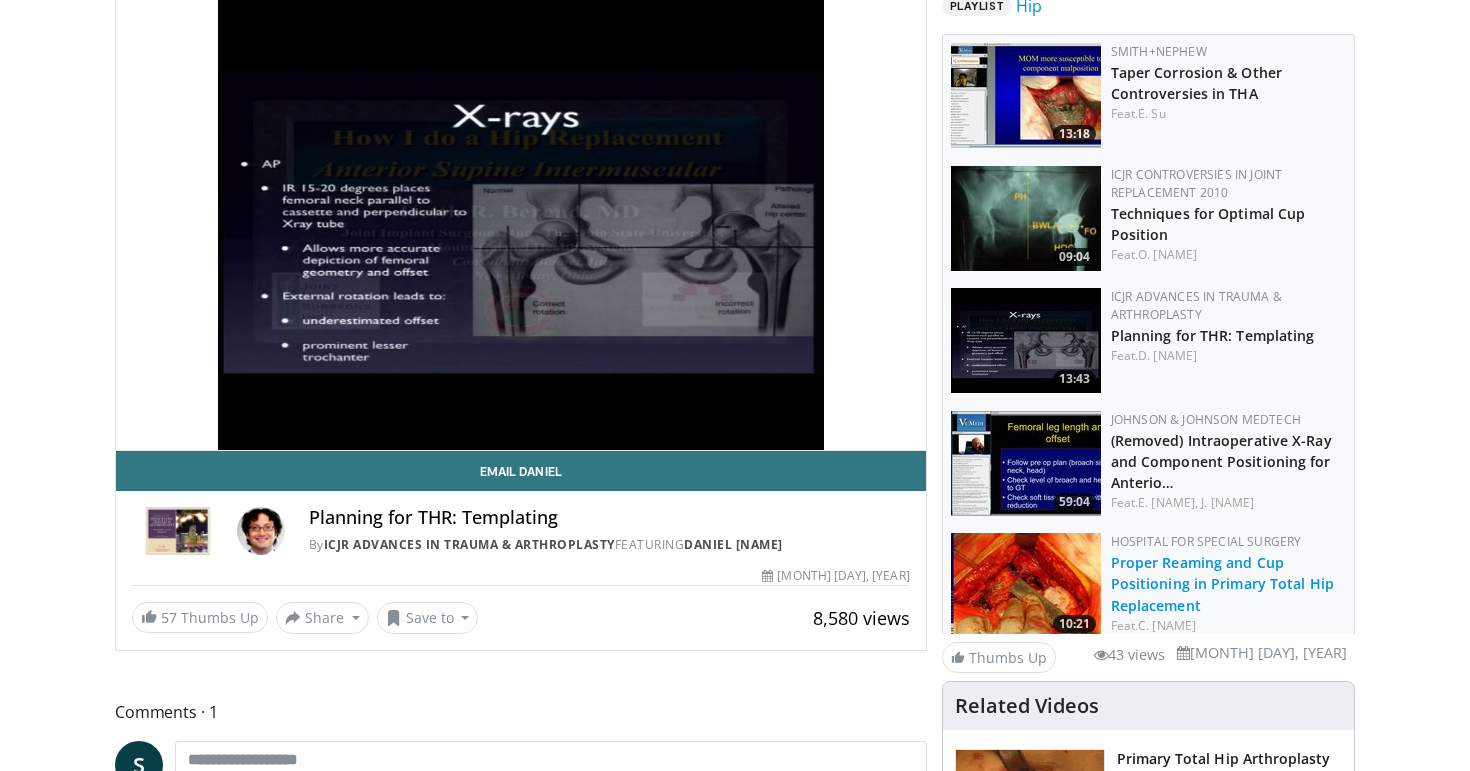click on "Proper Reaming and Cup Positioning in Primary Total Hip Replacement" at bounding box center (1222, 583) 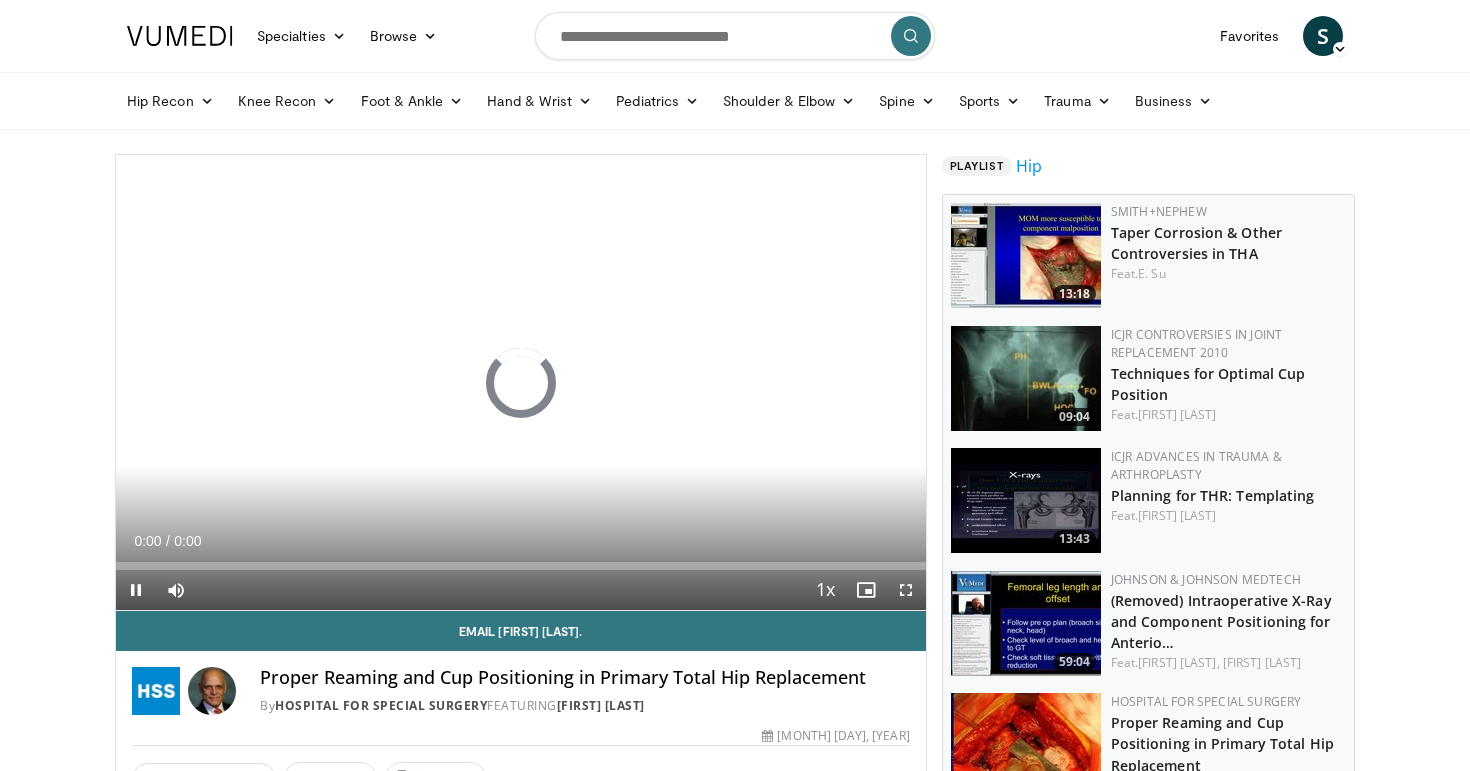 scroll, scrollTop: 0, scrollLeft: 0, axis: both 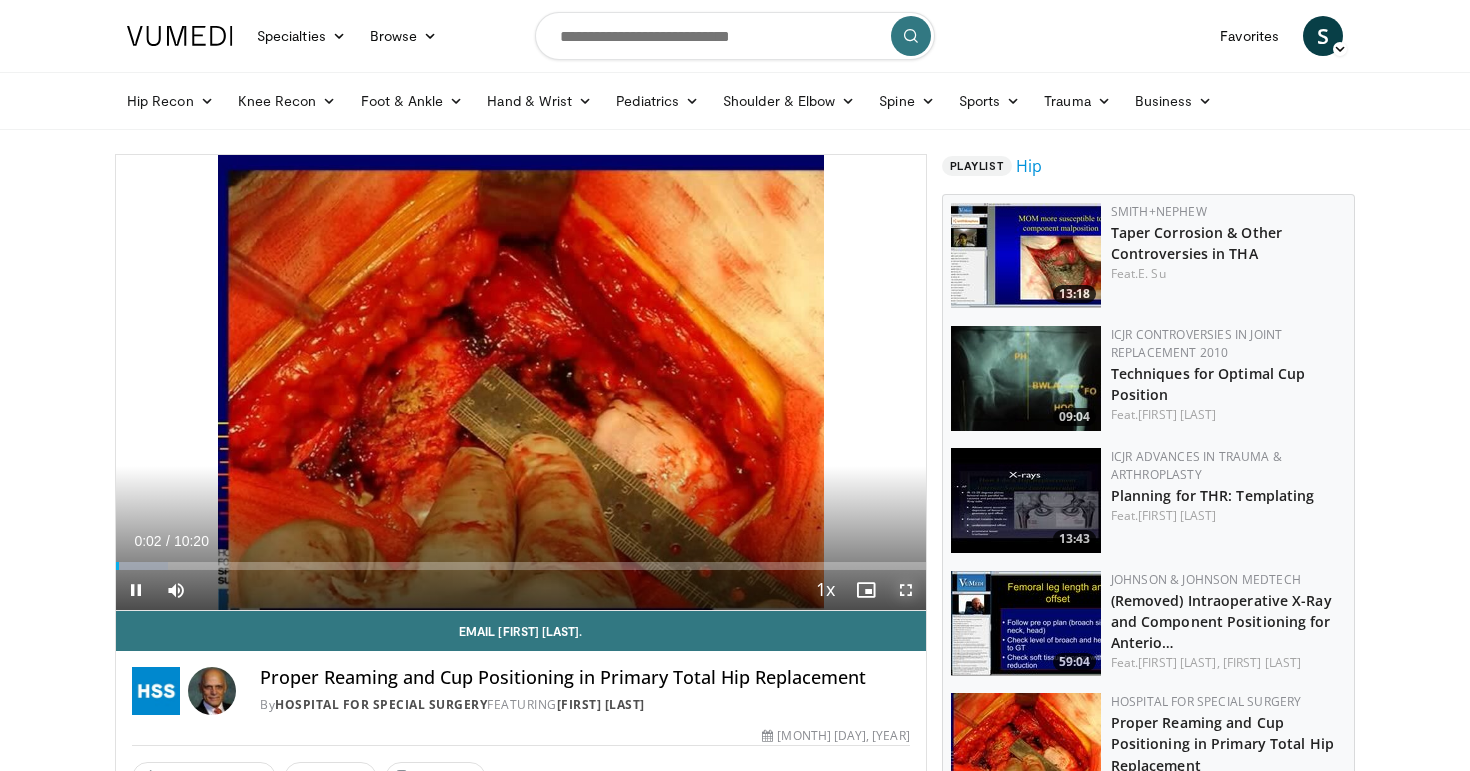 click at bounding box center [906, 590] 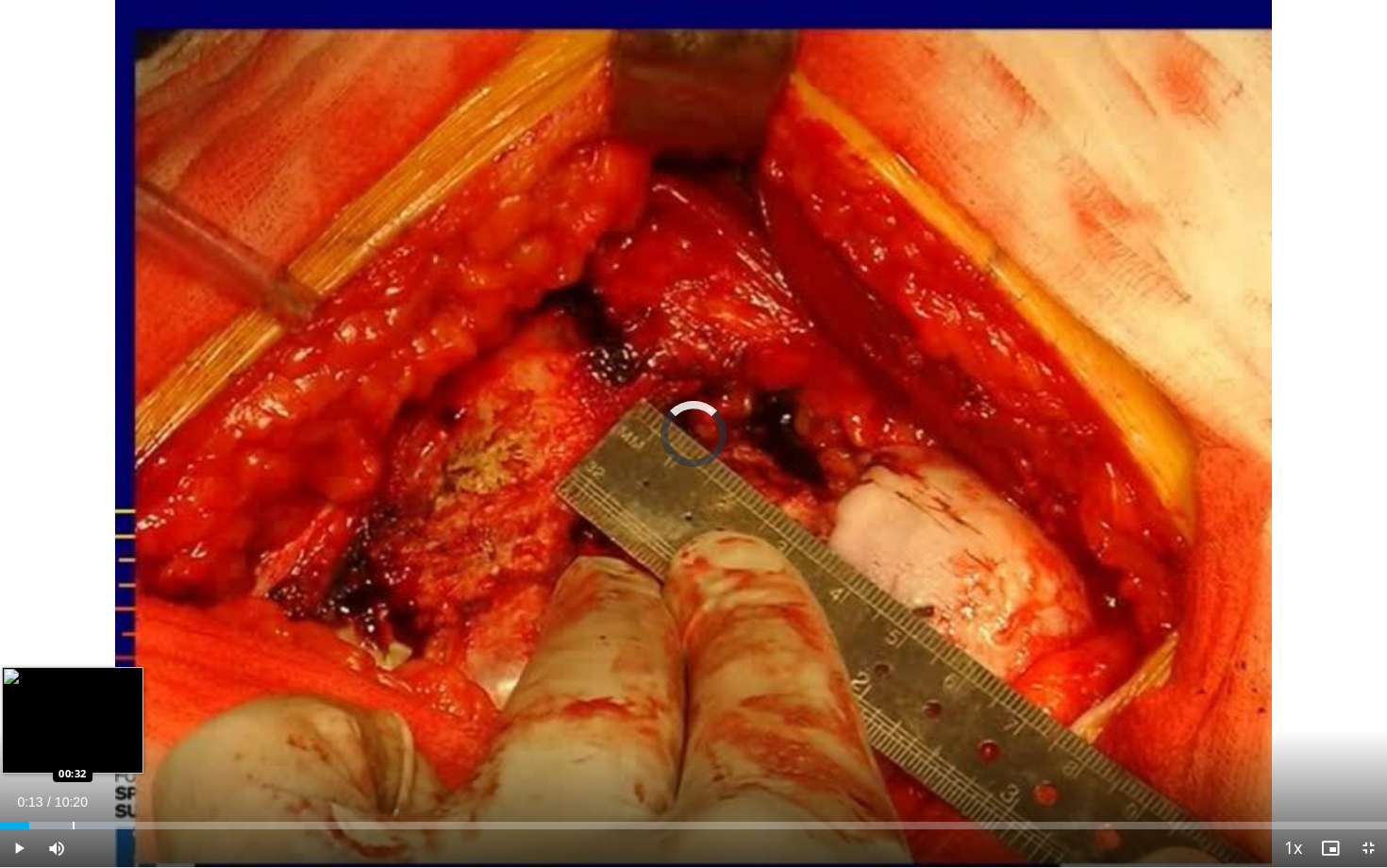 click at bounding box center [74, 826] 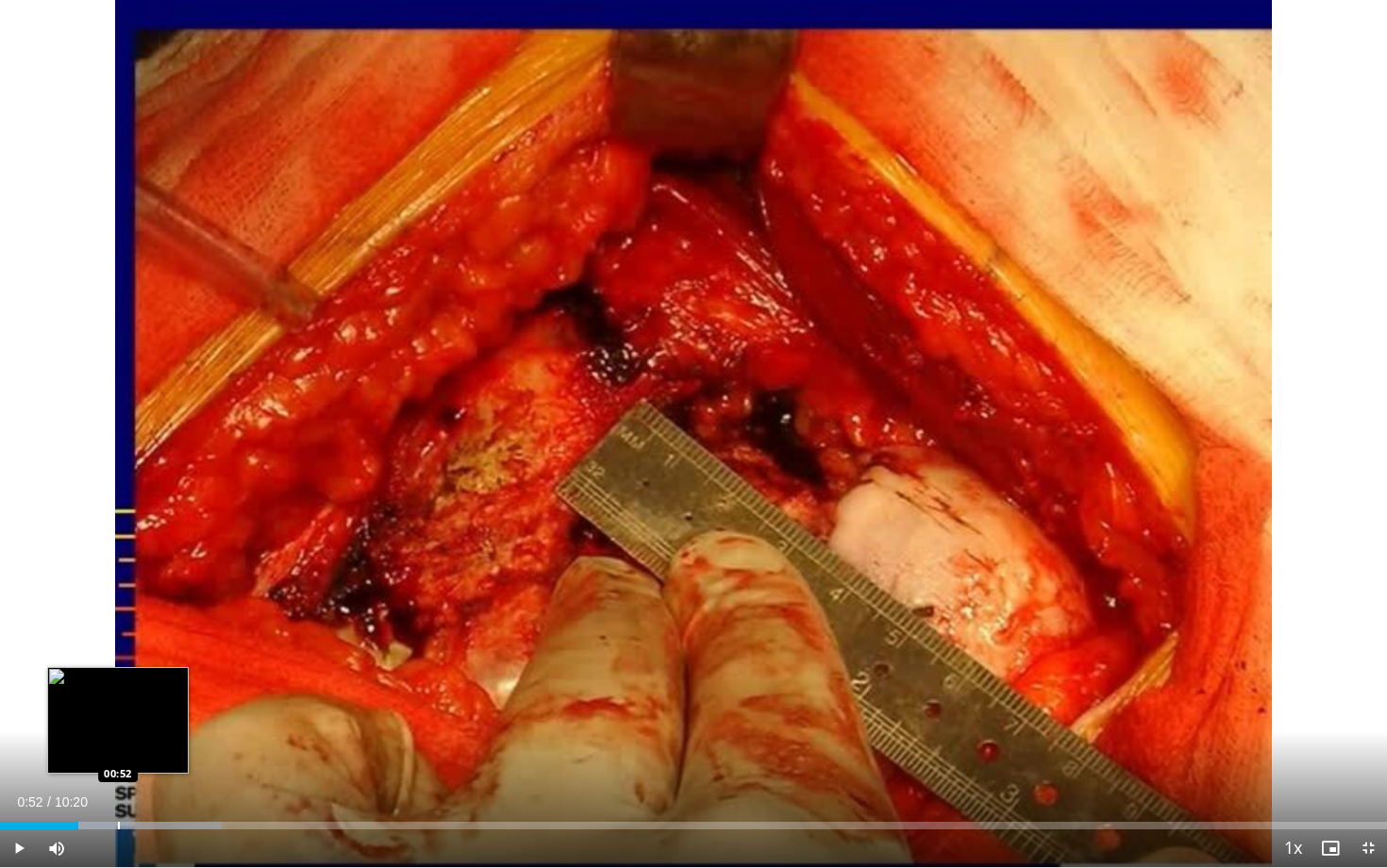 click at bounding box center (119, 826) 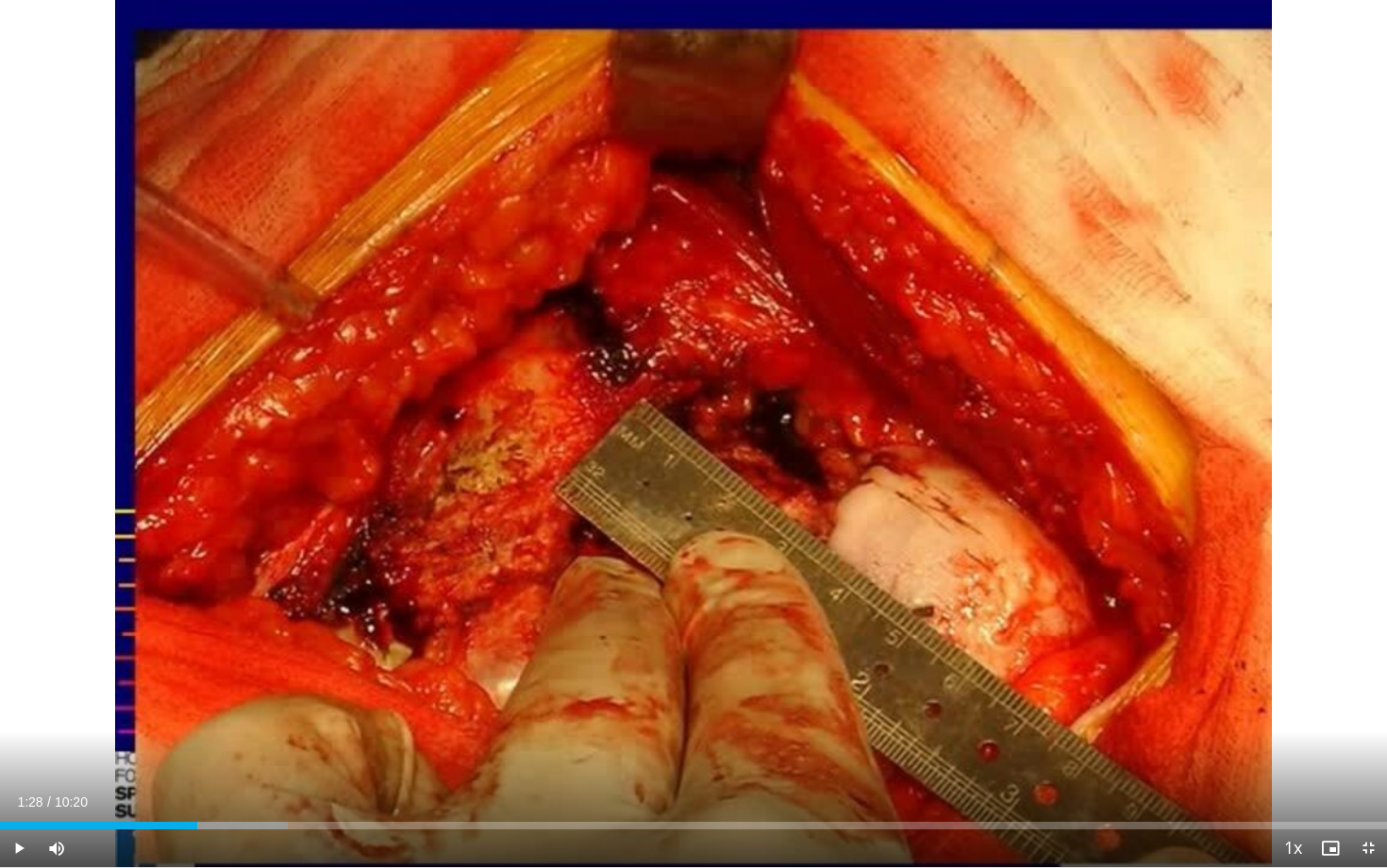 click at bounding box center (198, 826) 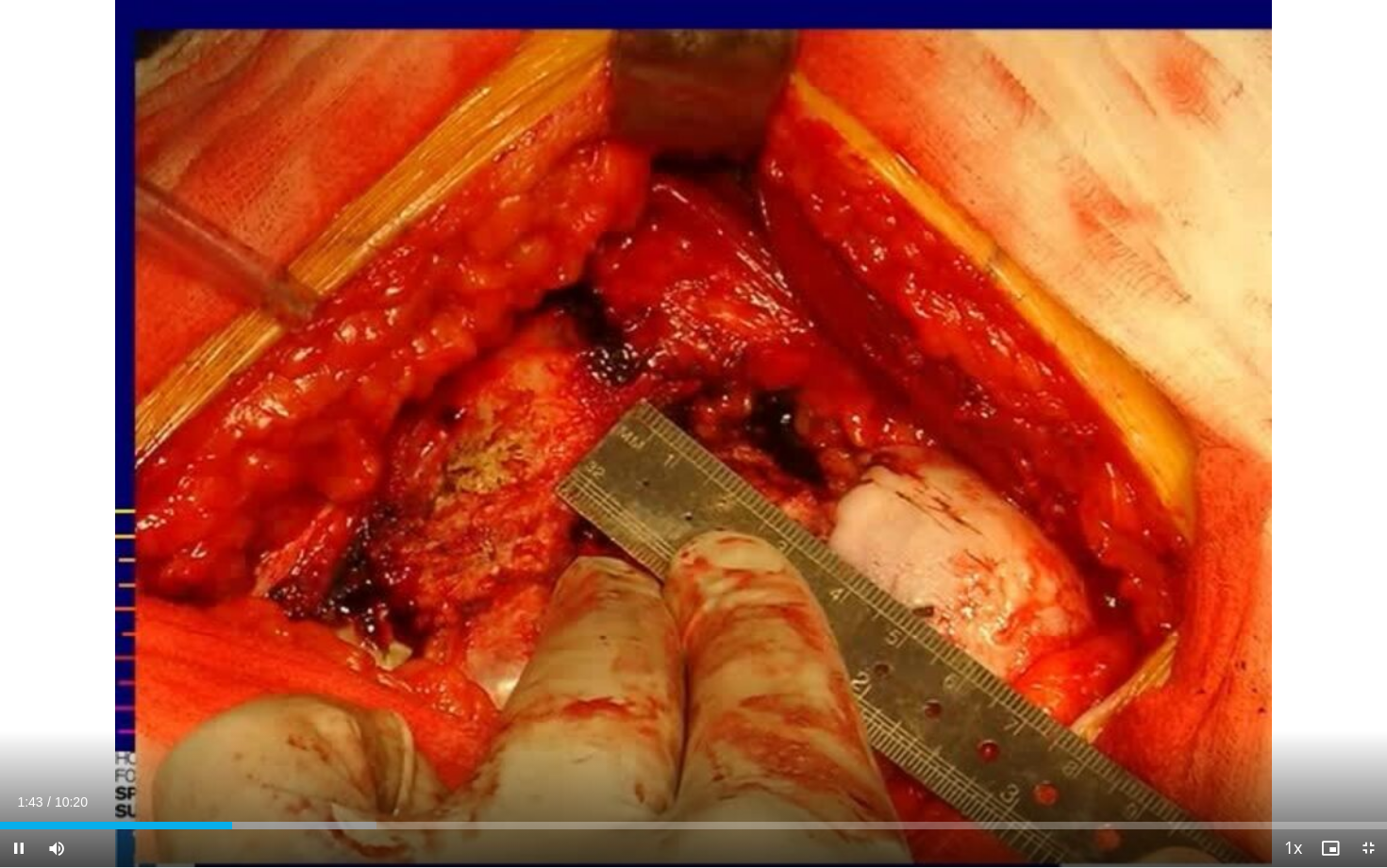 click on "Current Time  1:43 / Duration  10:20 Pause Skip Backward Skip Forward Mute Loaded :  27.16% 01:43 01:53 Stream Type  LIVE Seek to live, currently behind live LIVE   1x Playback Rate 0.5x 0.75x 1x , selected 1.25x 1.5x 1.75x 2x Chapters Chapters Descriptions descriptions off , selected Captions captions settings , opens captions settings dialog captions off , selected Audio Track en (Main) , selected Exit Fullscreen Enable picture-in-picture mode" at bounding box center (694, 848) 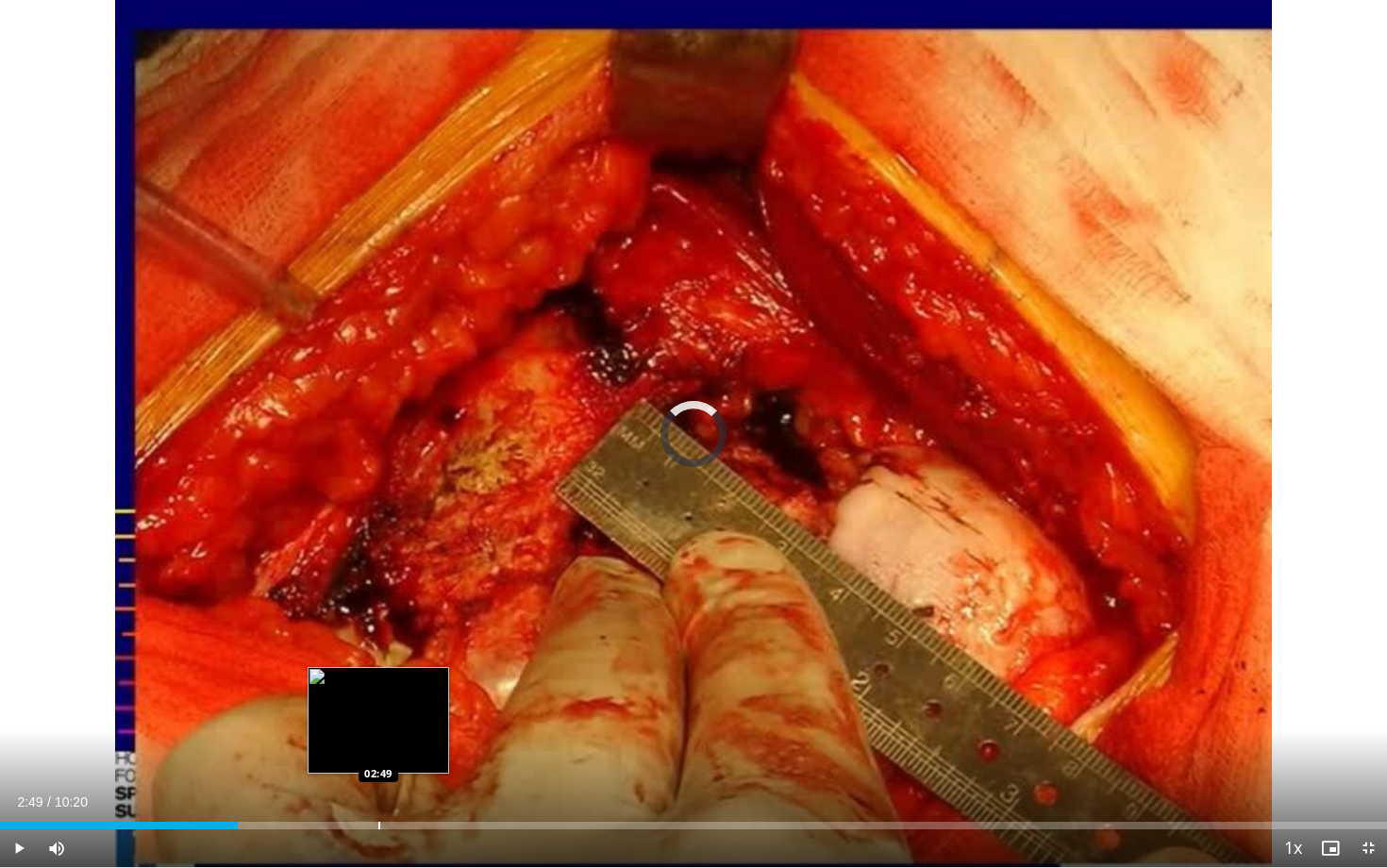 click at bounding box center [379, 826] 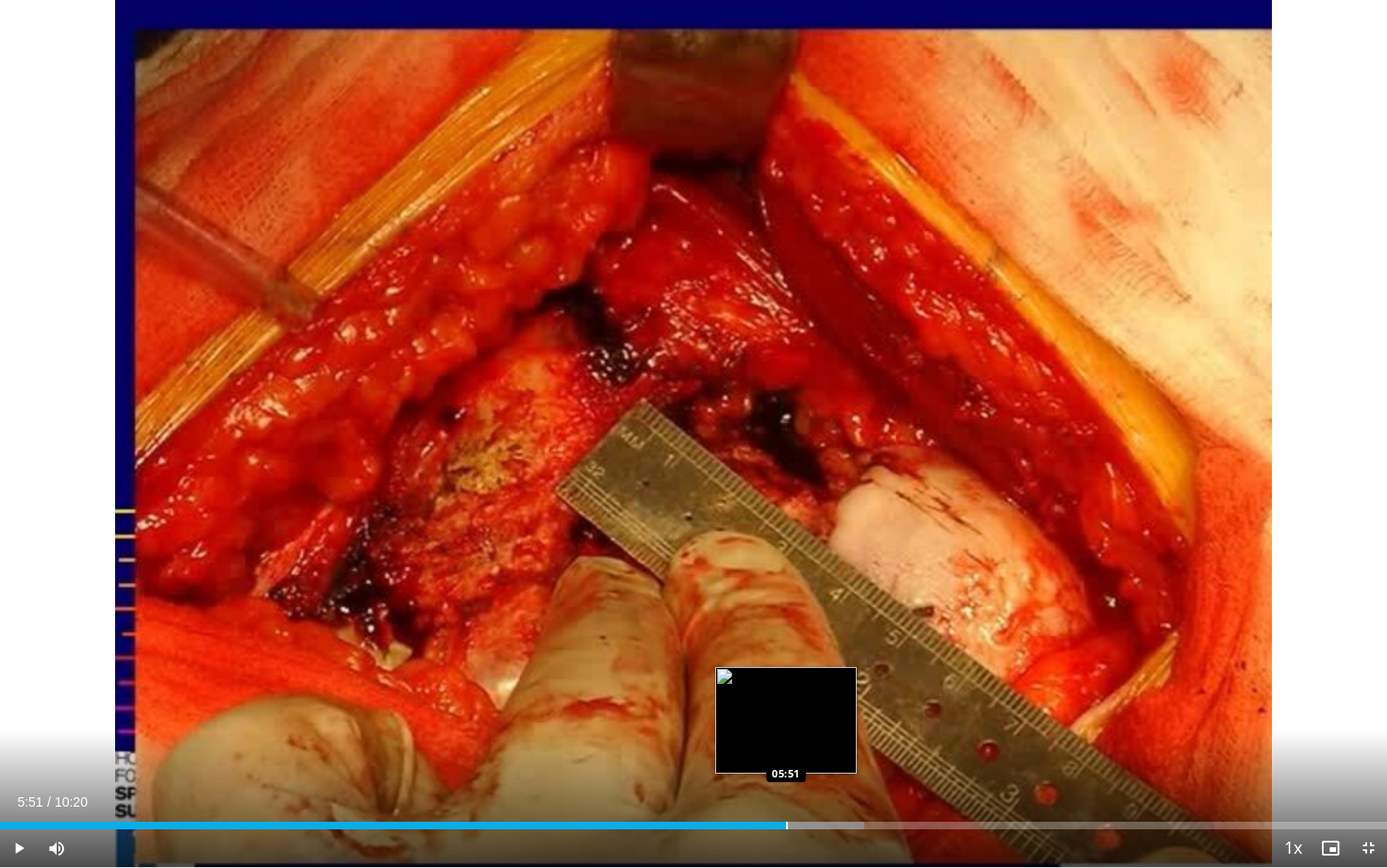 click at bounding box center [787, 826] 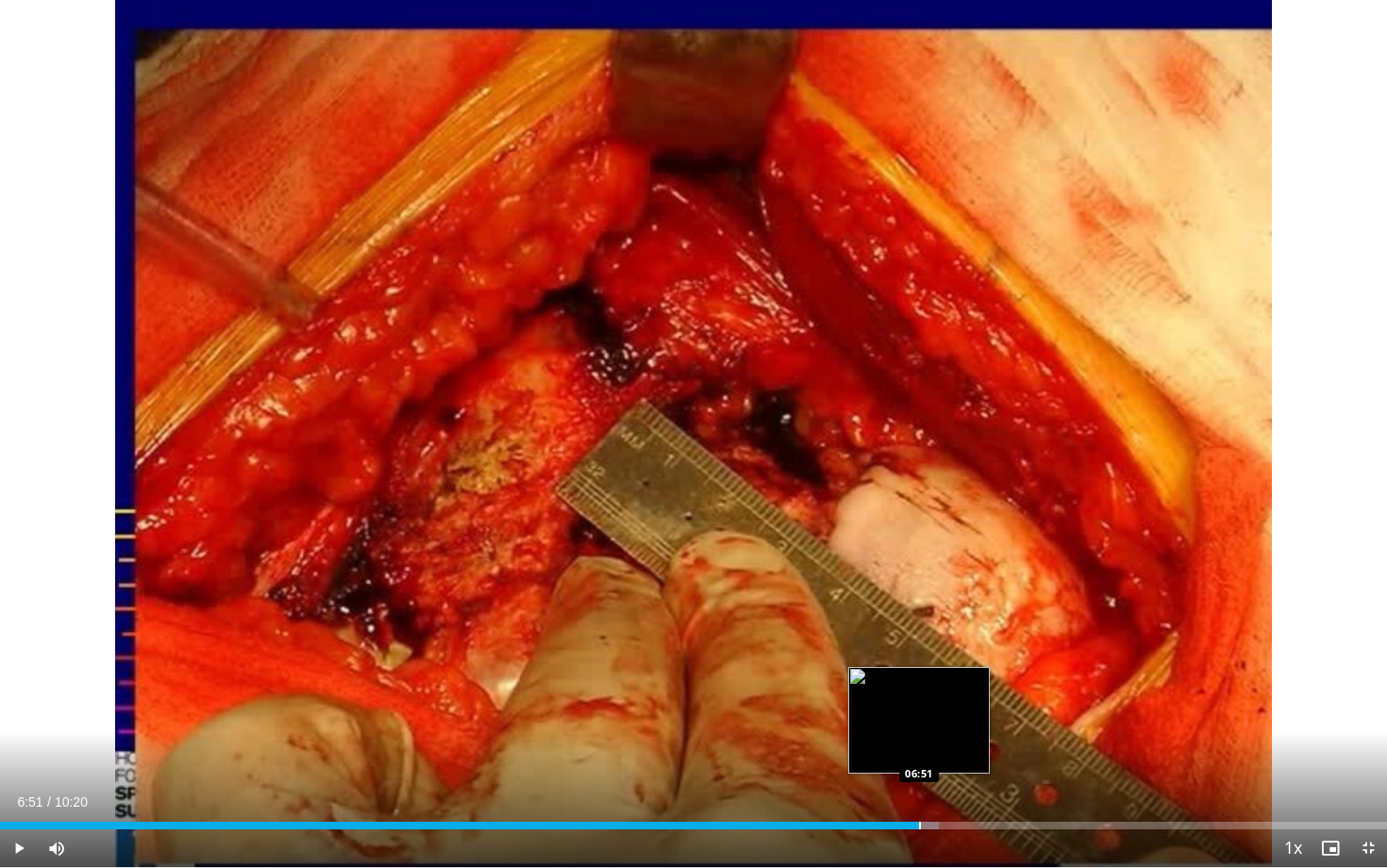 click at bounding box center (920, 826) 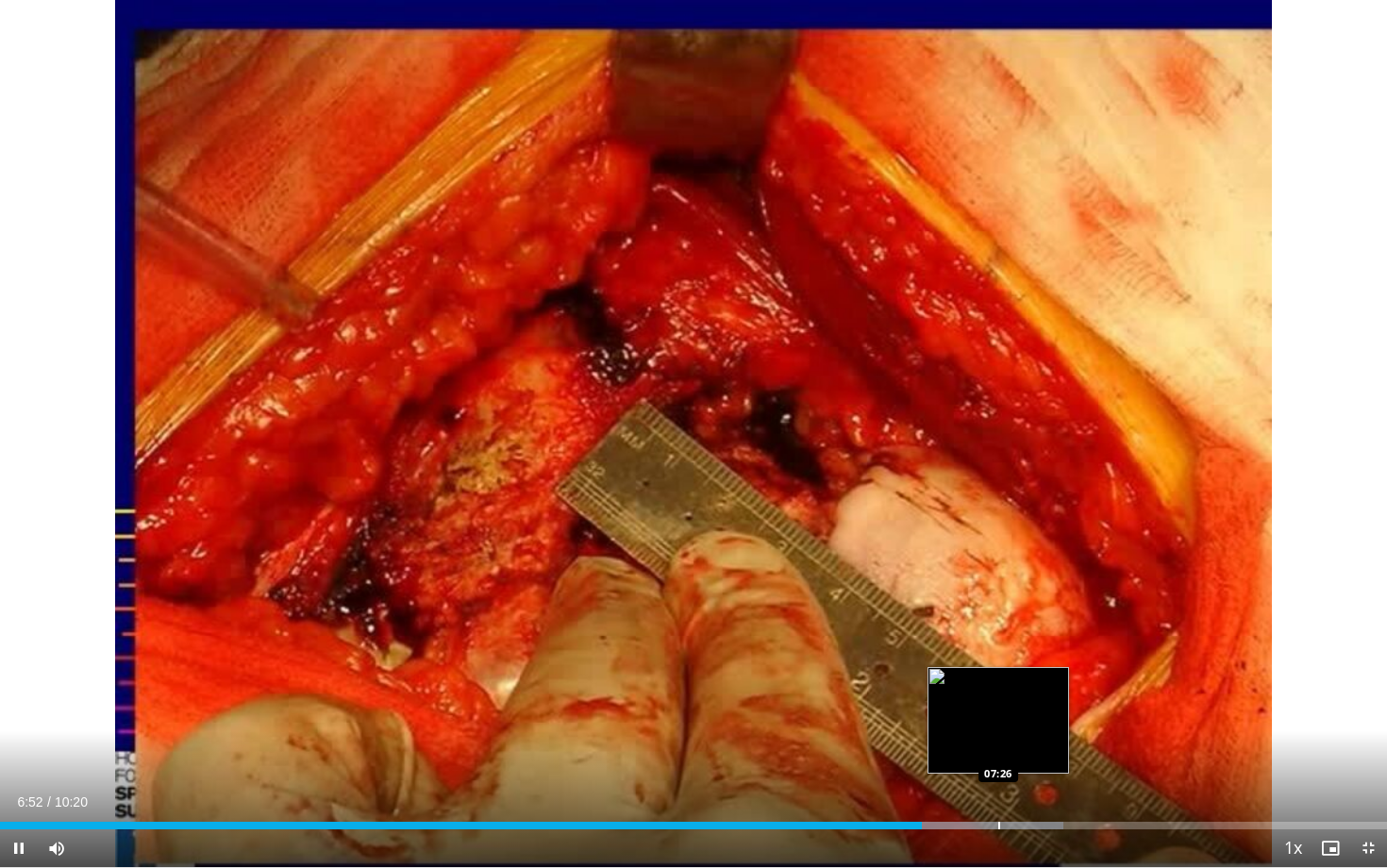 click on "Loaded :  76.70% 06:52 07:26" at bounding box center [694, 820] 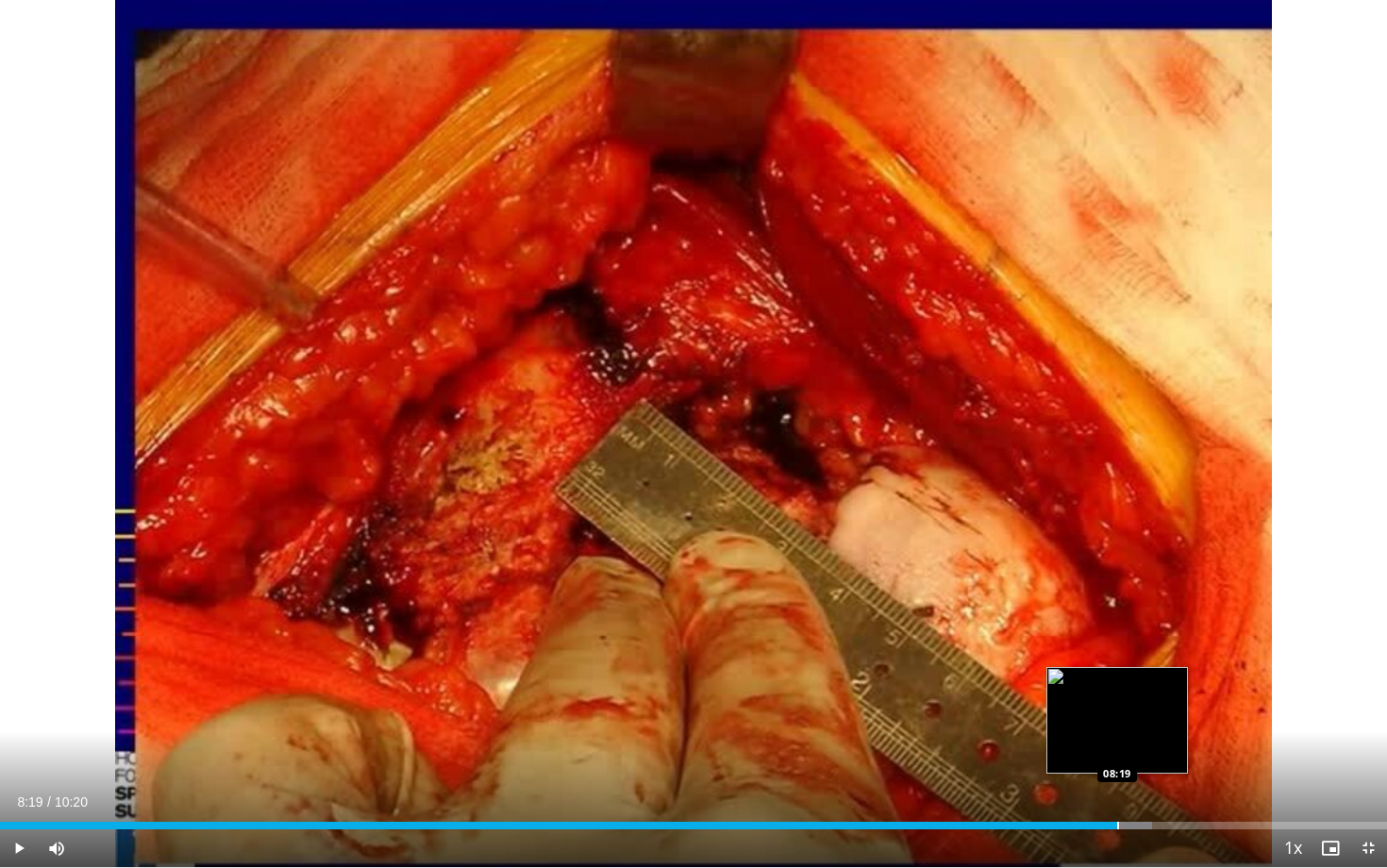 click at bounding box center [1118, 826] 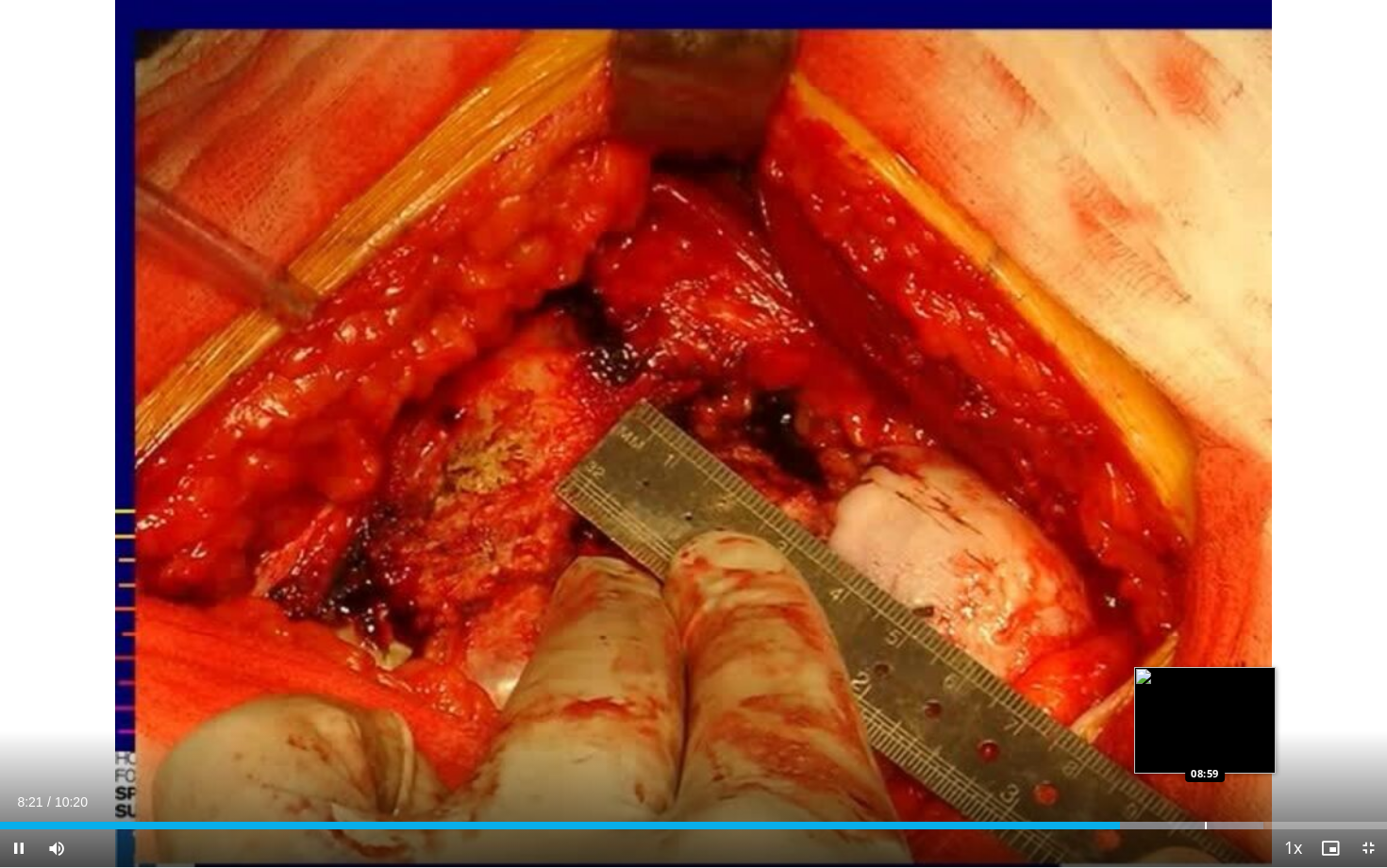 click on "Loaded :  91.08% 08:21 08:59" at bounding box center [694, 820] 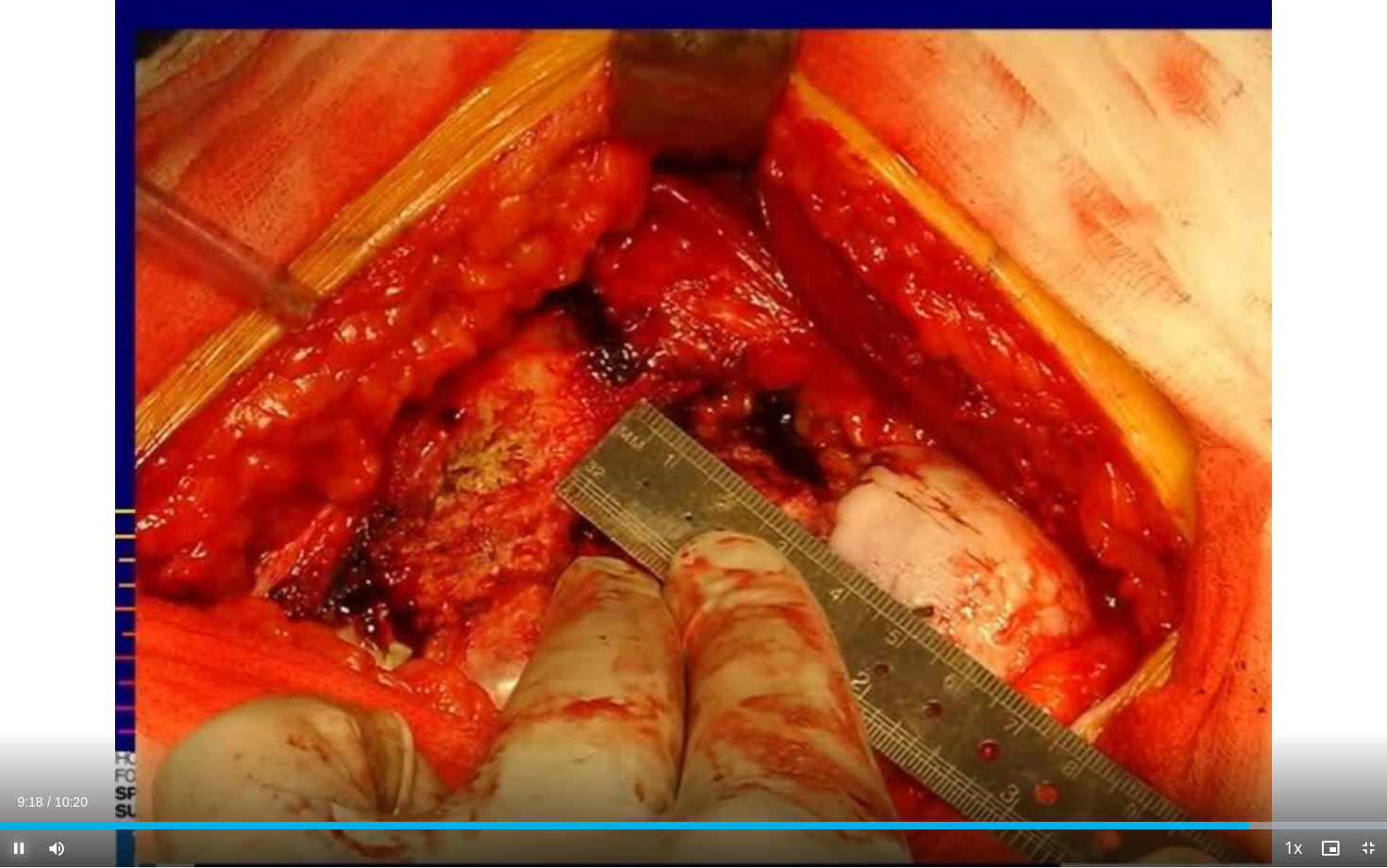 click at bounding box center [19, 848] 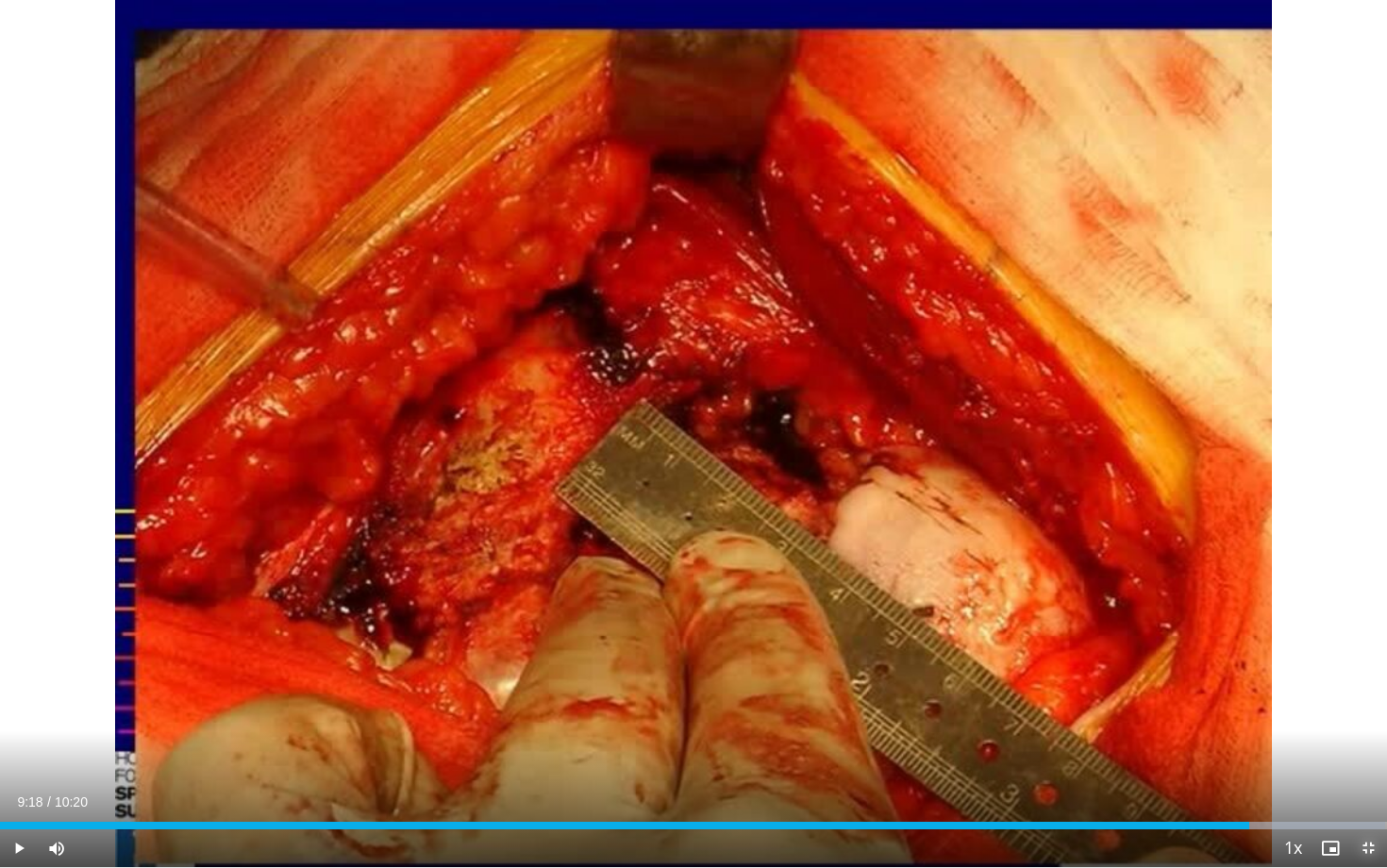 click at bounding box center [1368, 848] 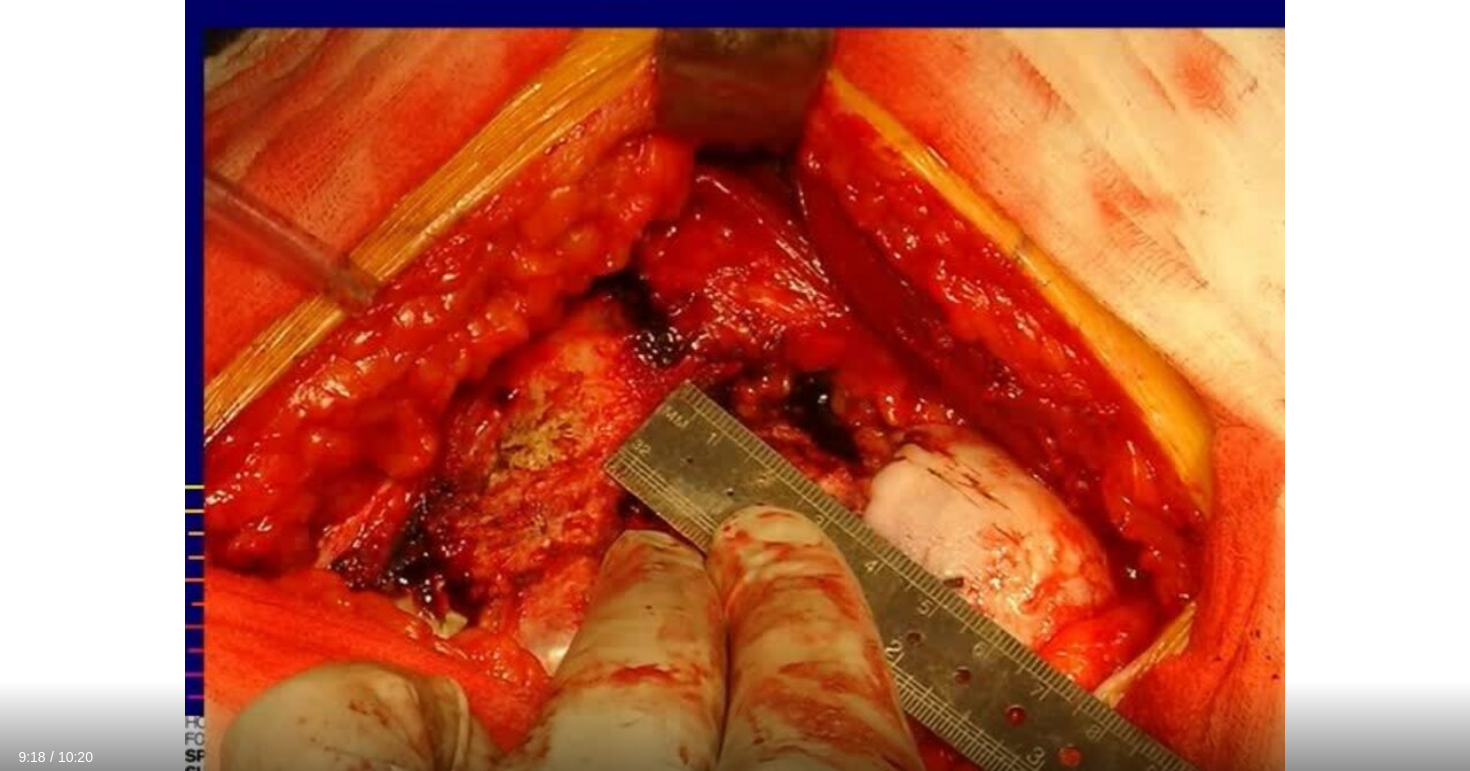 scroll, scrollTop: 268, scrollLeft: 0, axis: vertical 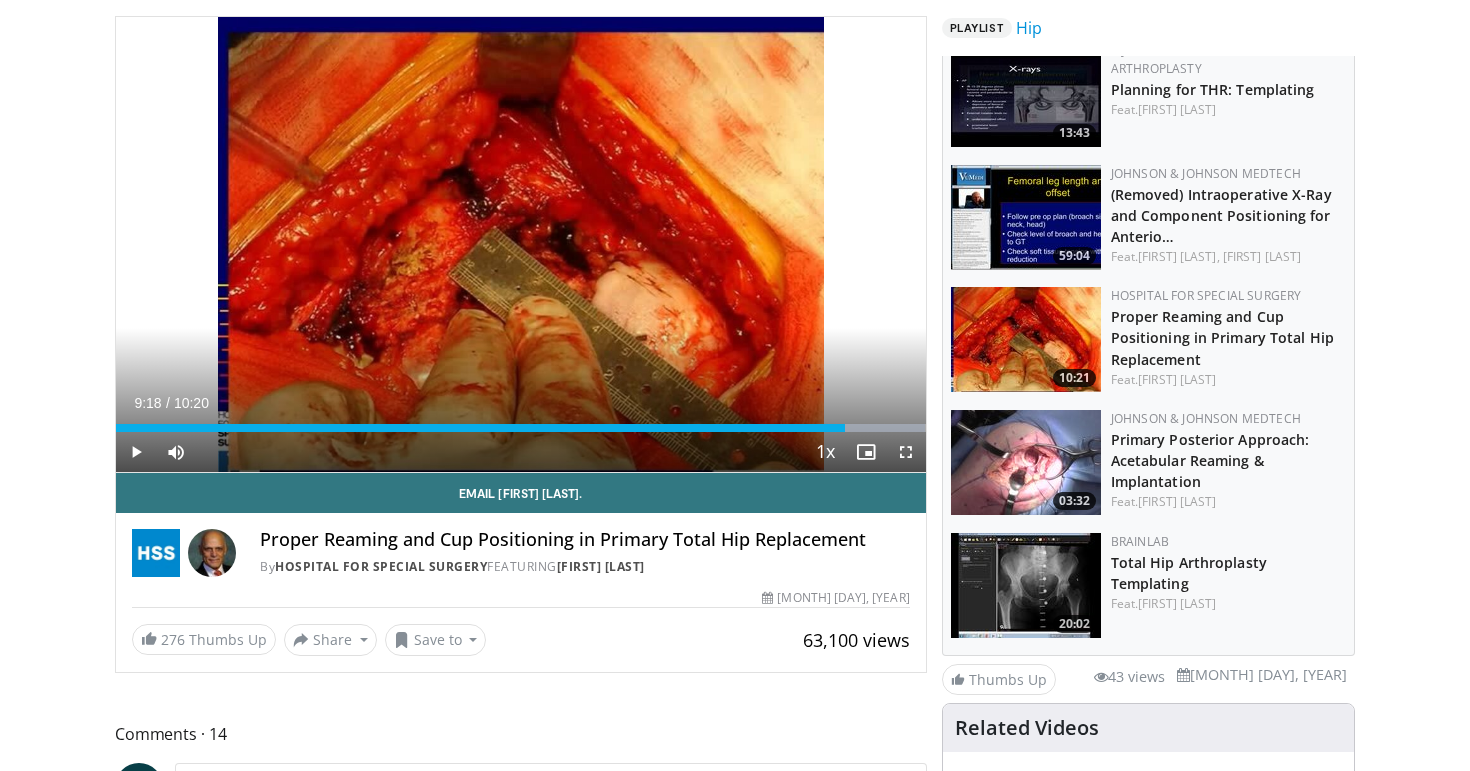 click on "Primary Posterior Approach: Acetabular Reaming & Implantation" at bounding box center (1228, 459) 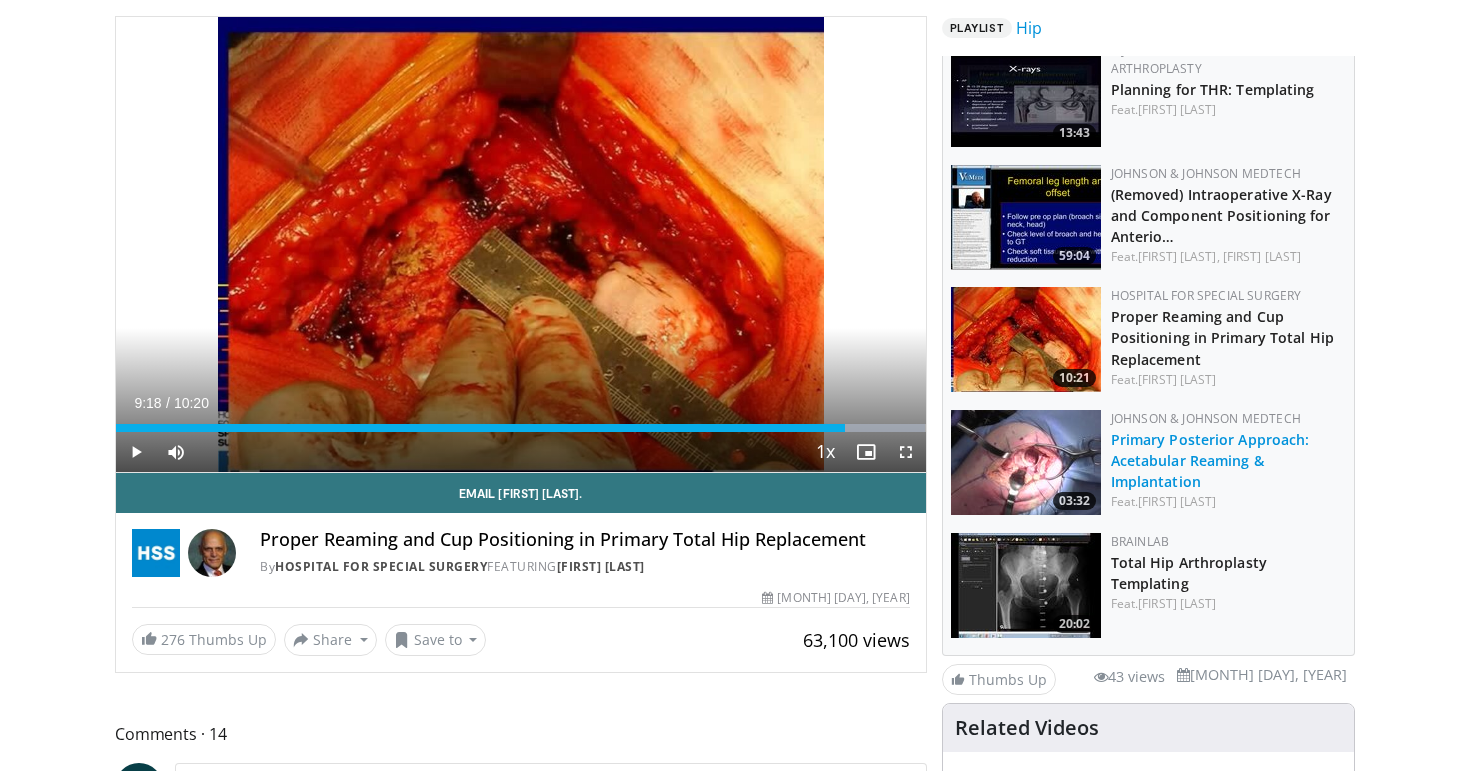 click on "Primary Posterior Approach: Acetabular Reaming & Implantation" at bounding box center (1210, 460) 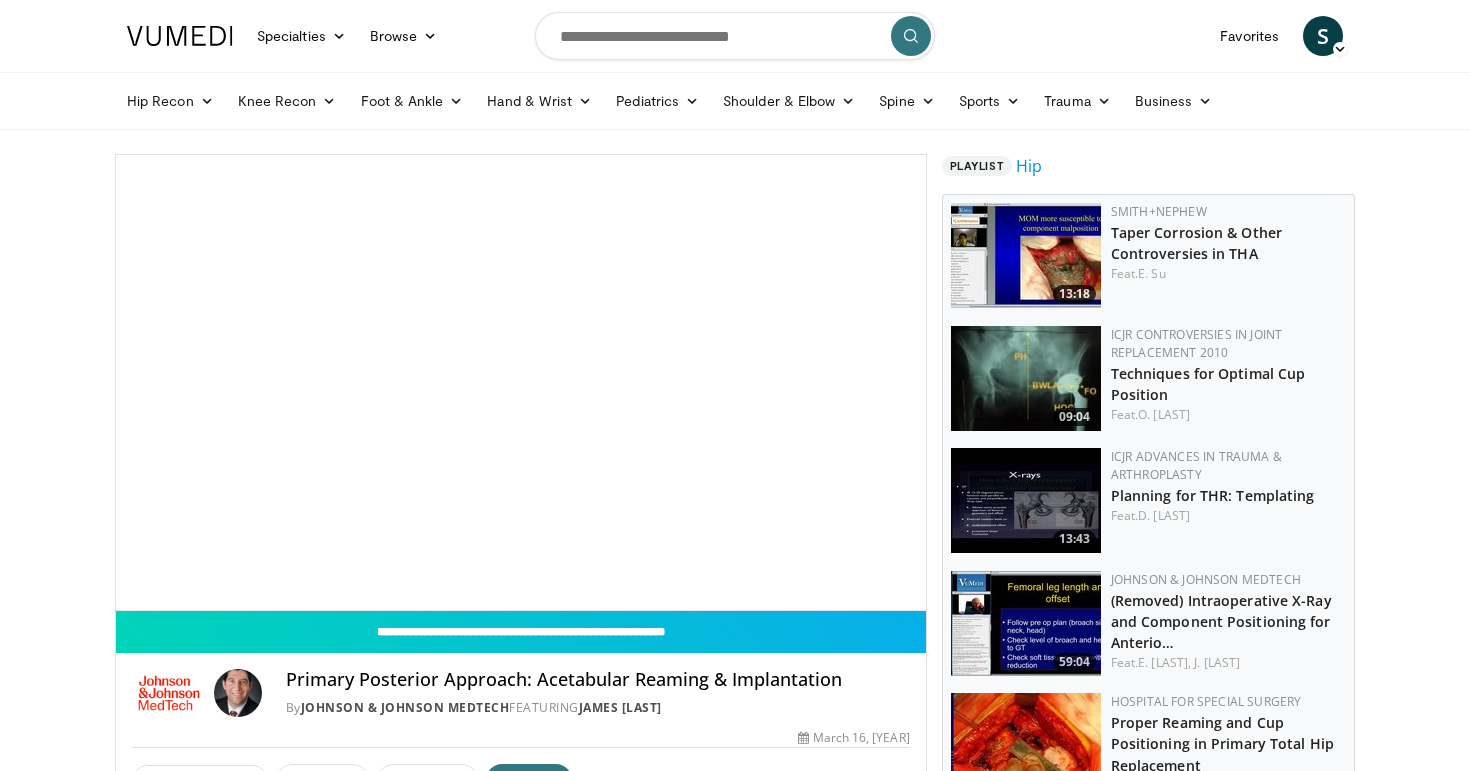 scroll, scrollTop: 0, scrollLeft: 0, axis: both 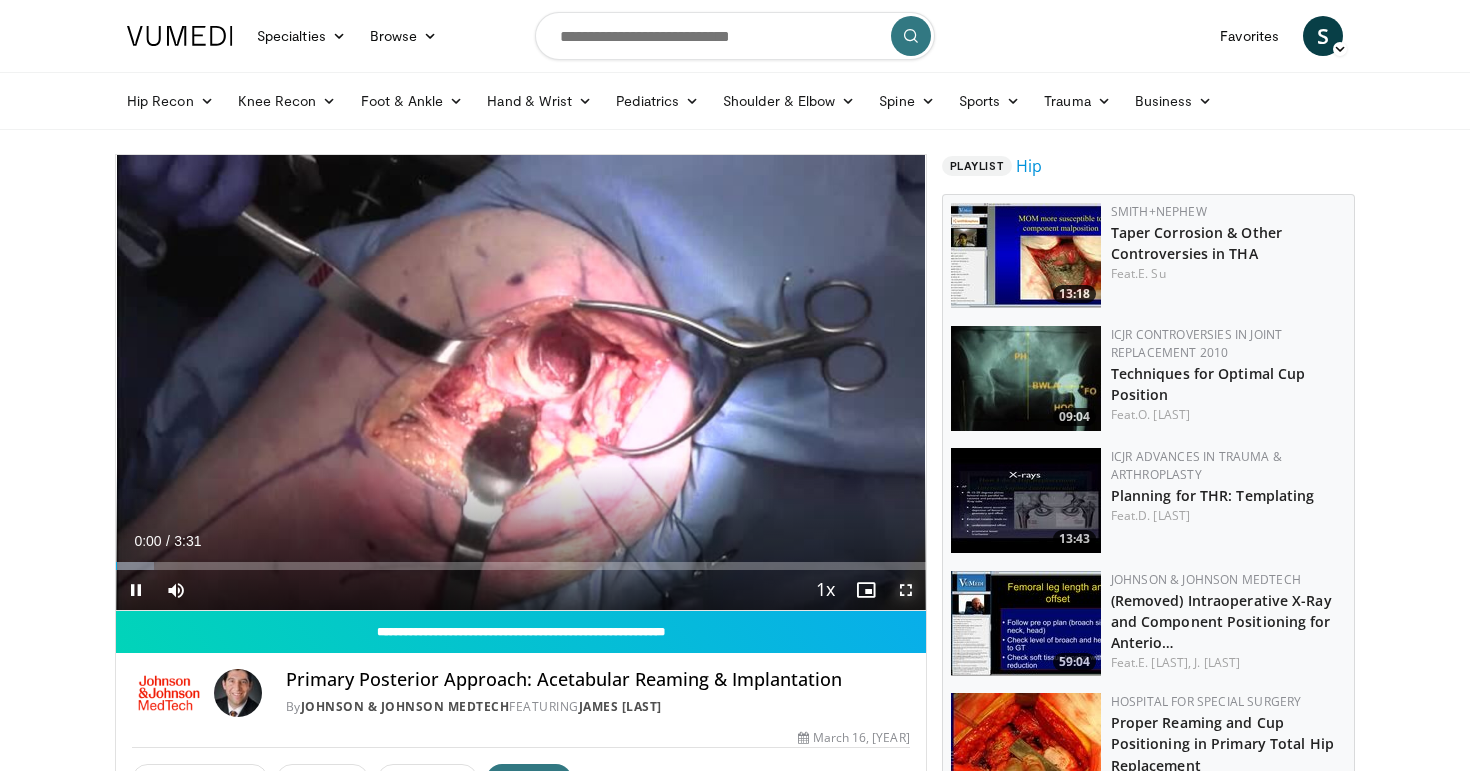 click at bounding box center (906, 590) 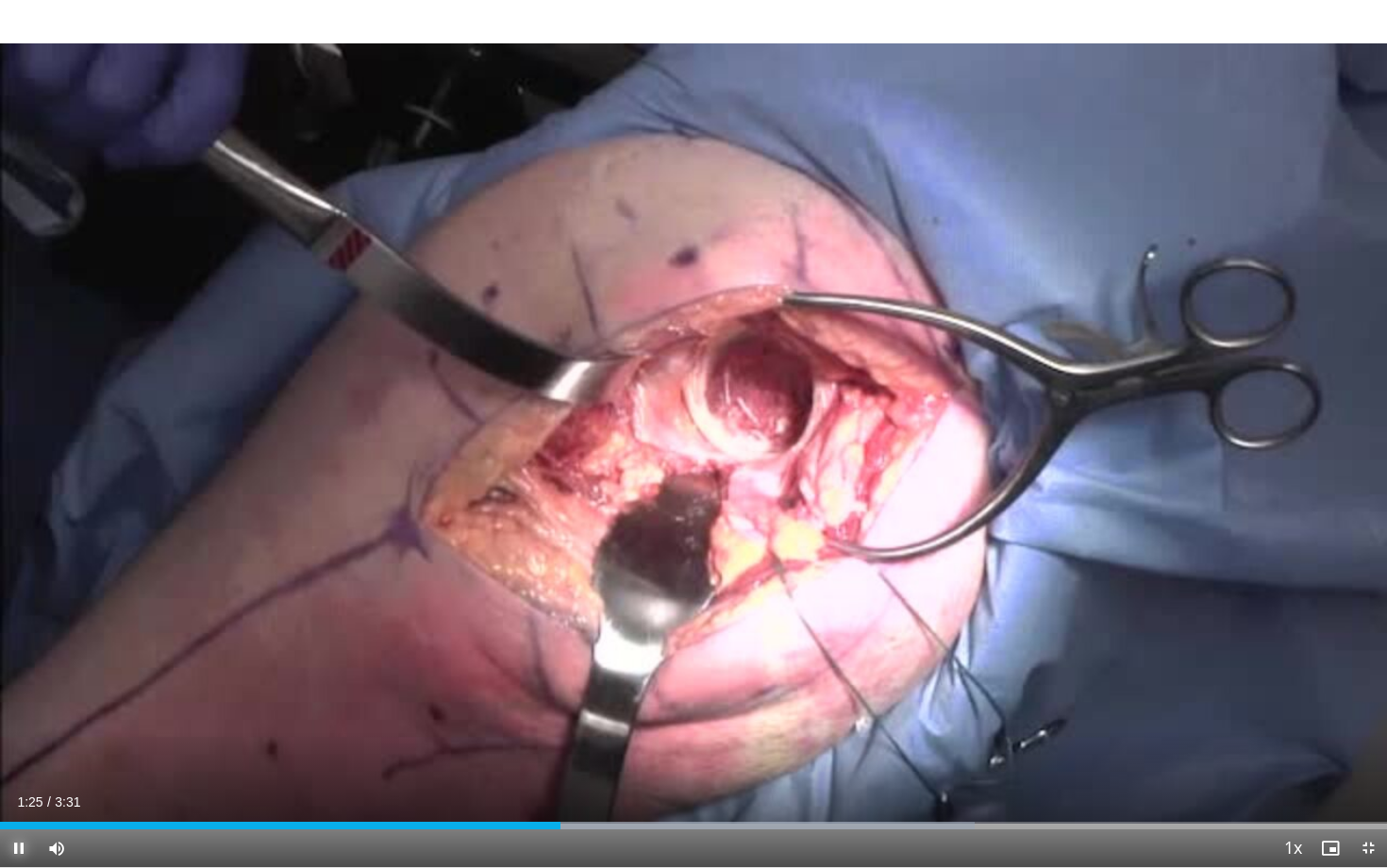 click at bounding box center (19, 848) 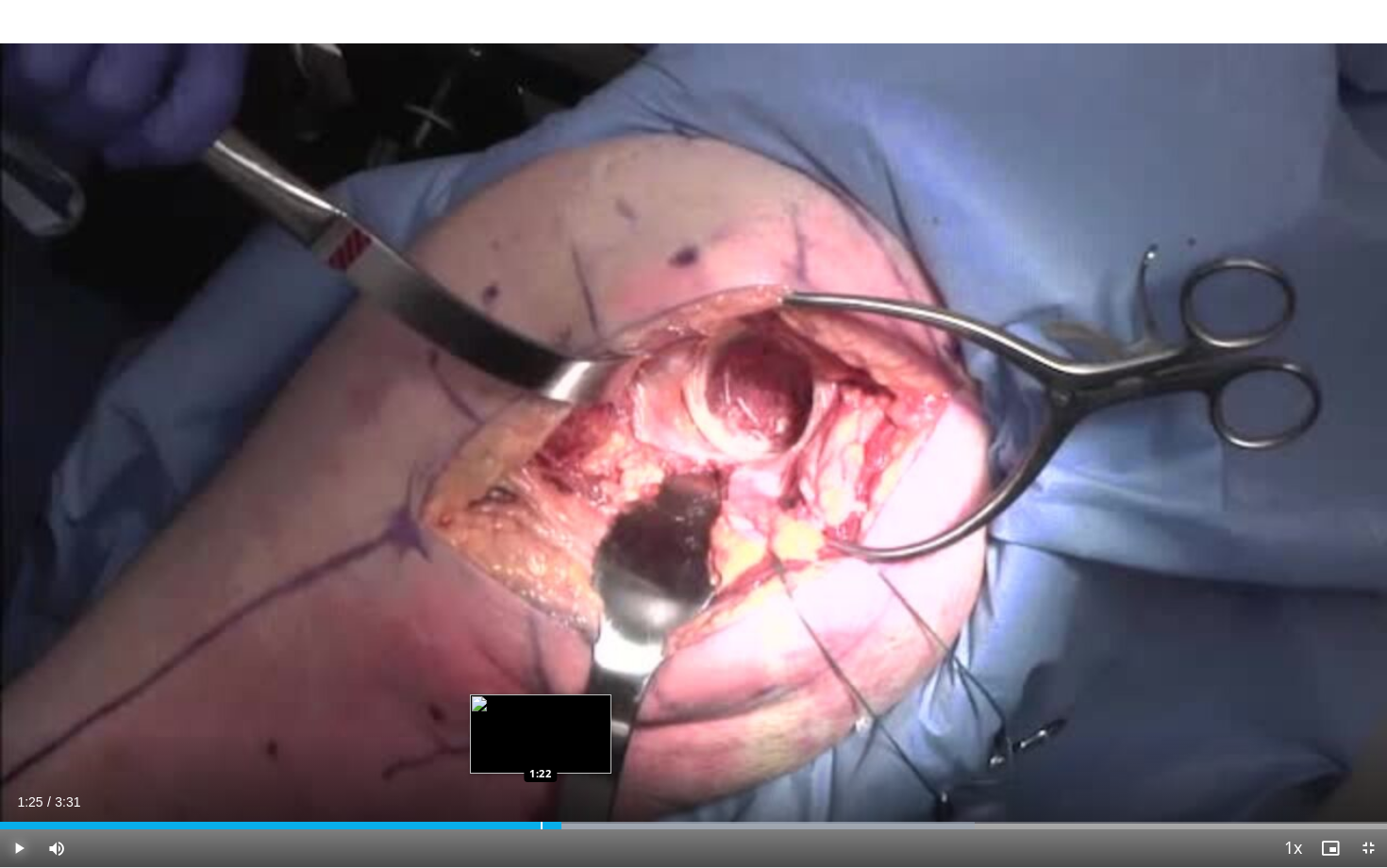 click at bounding box center (542, 826) 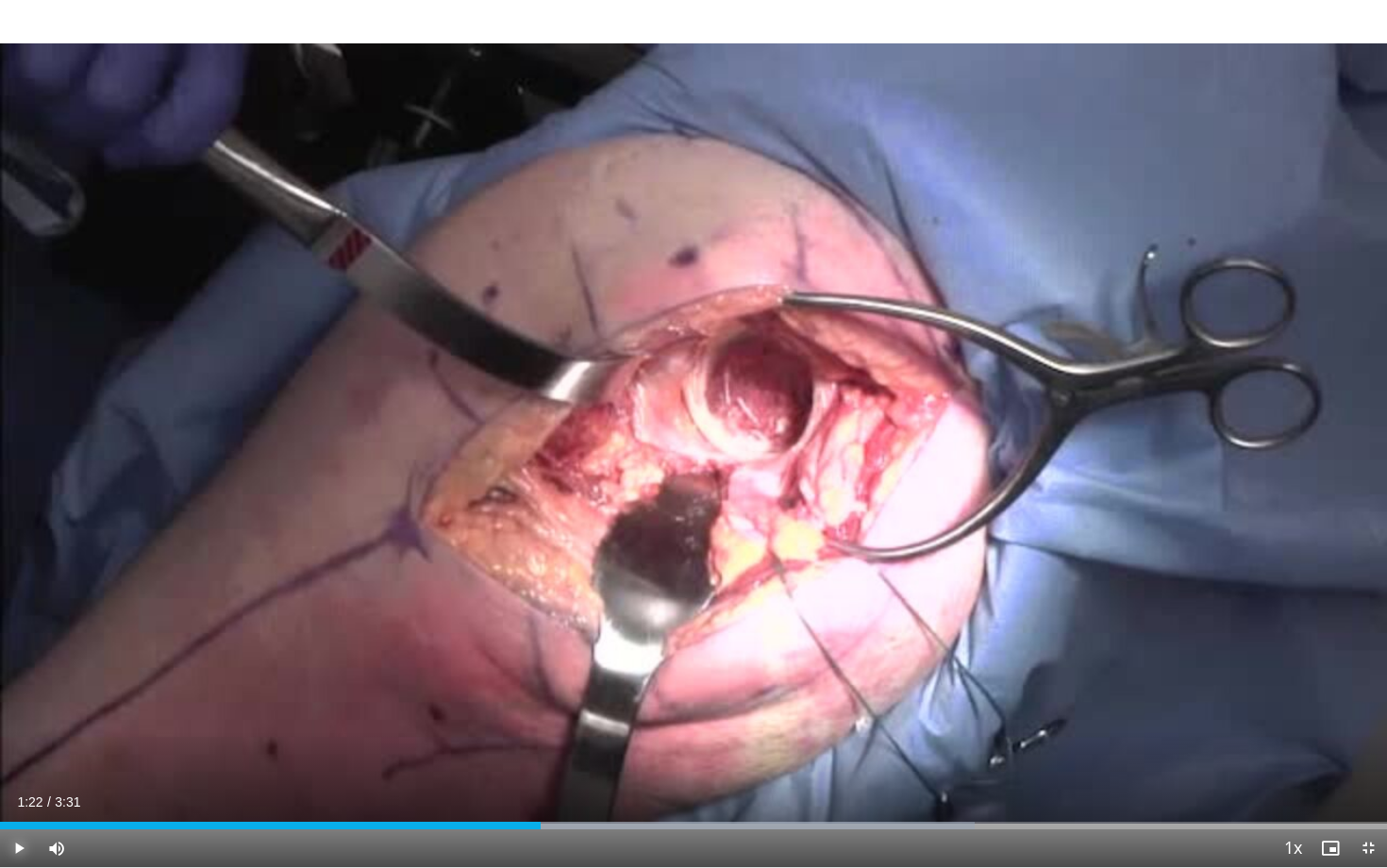 click at bounding box center [19, 848] 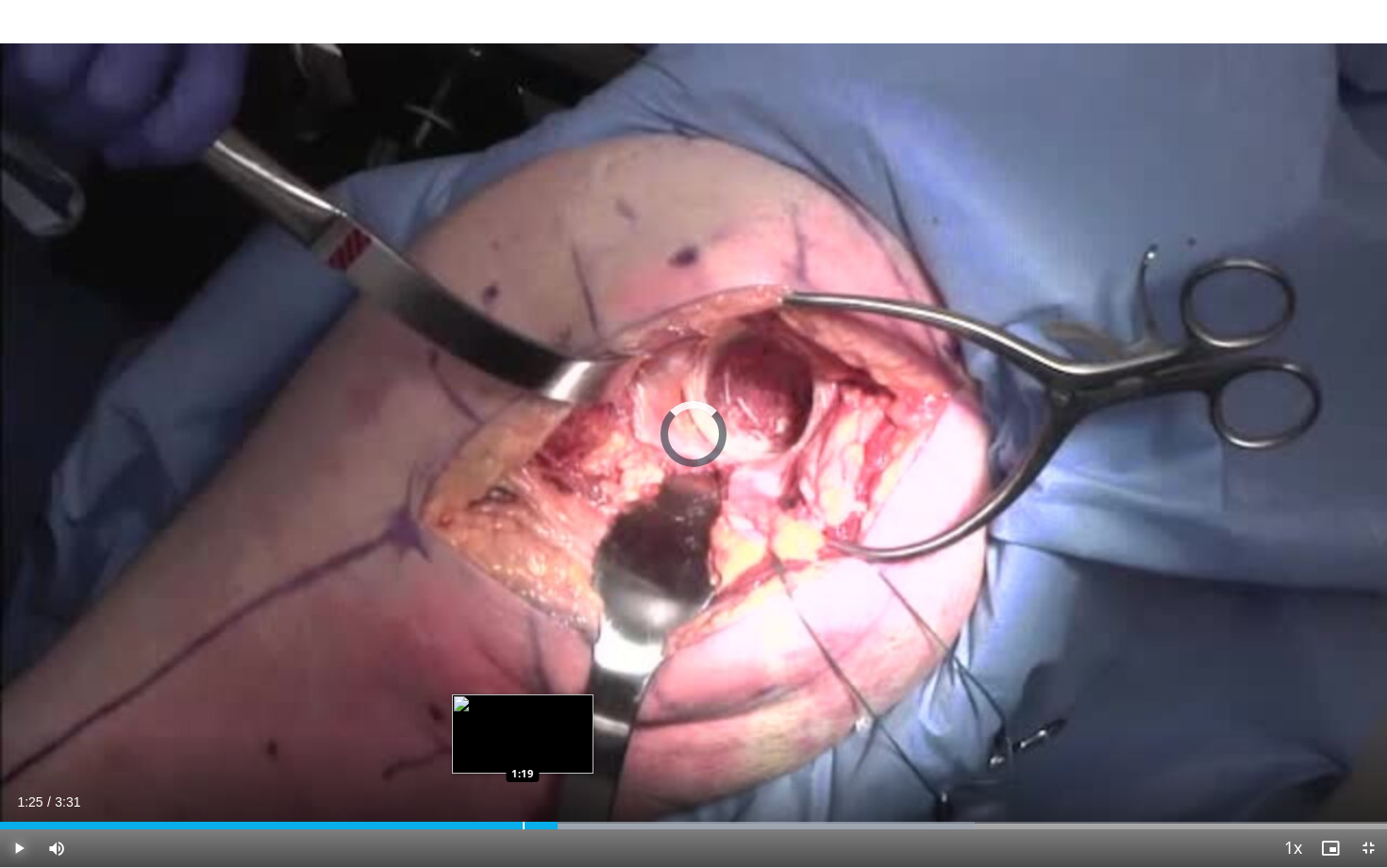 click at bounding box center [524, 826] 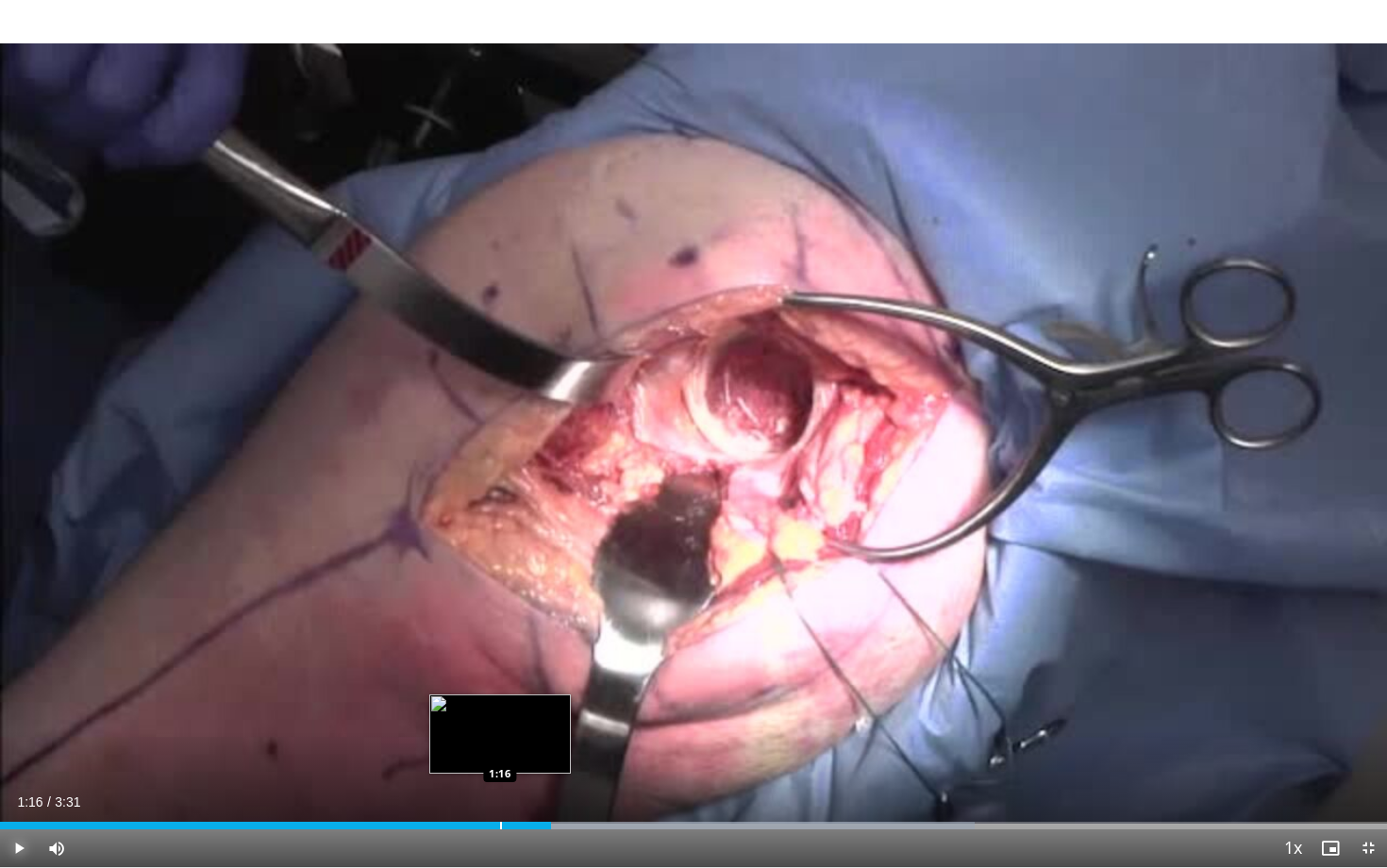 click at bounding box center (501, 826) 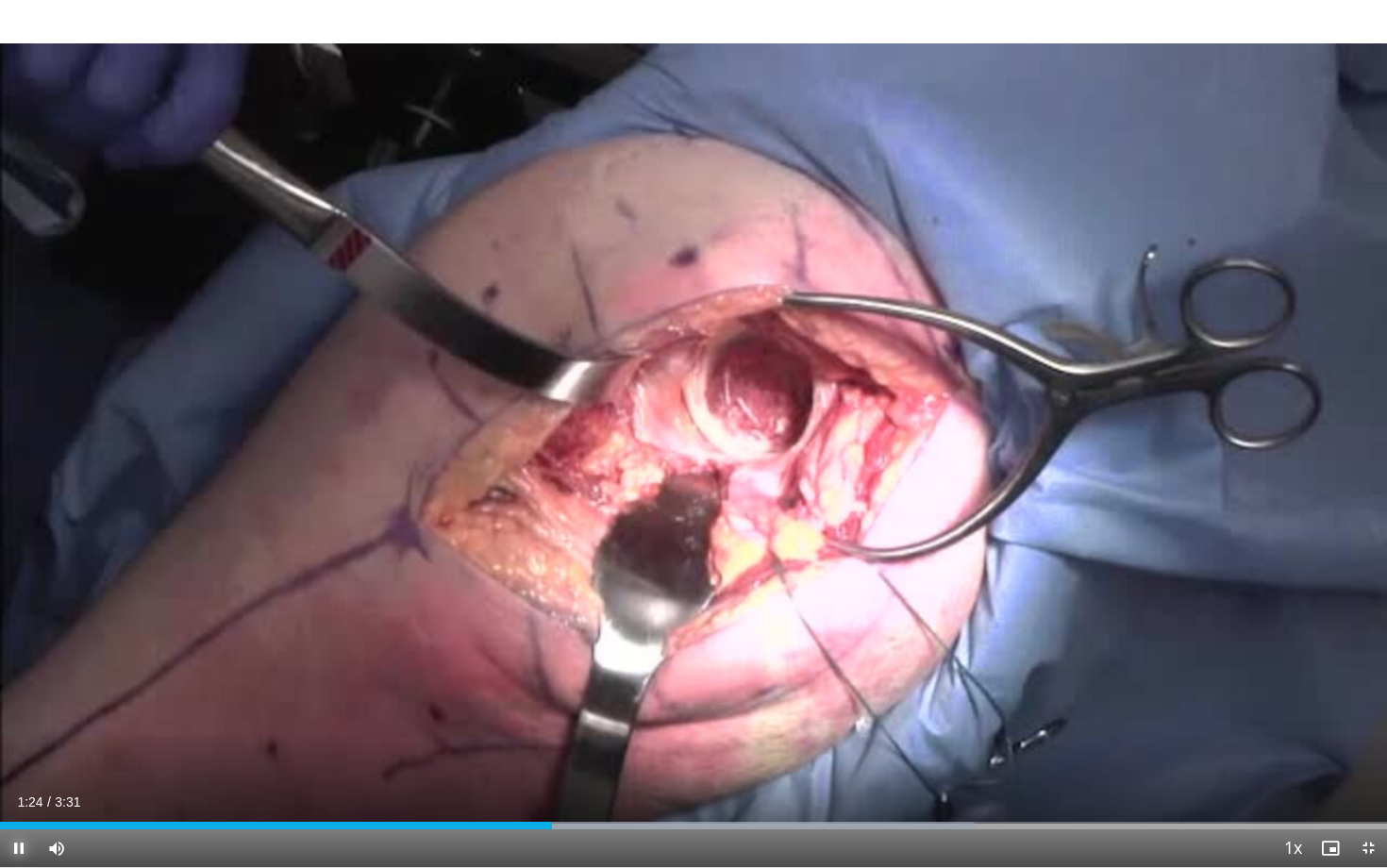 click at bounding box center [19, 848] 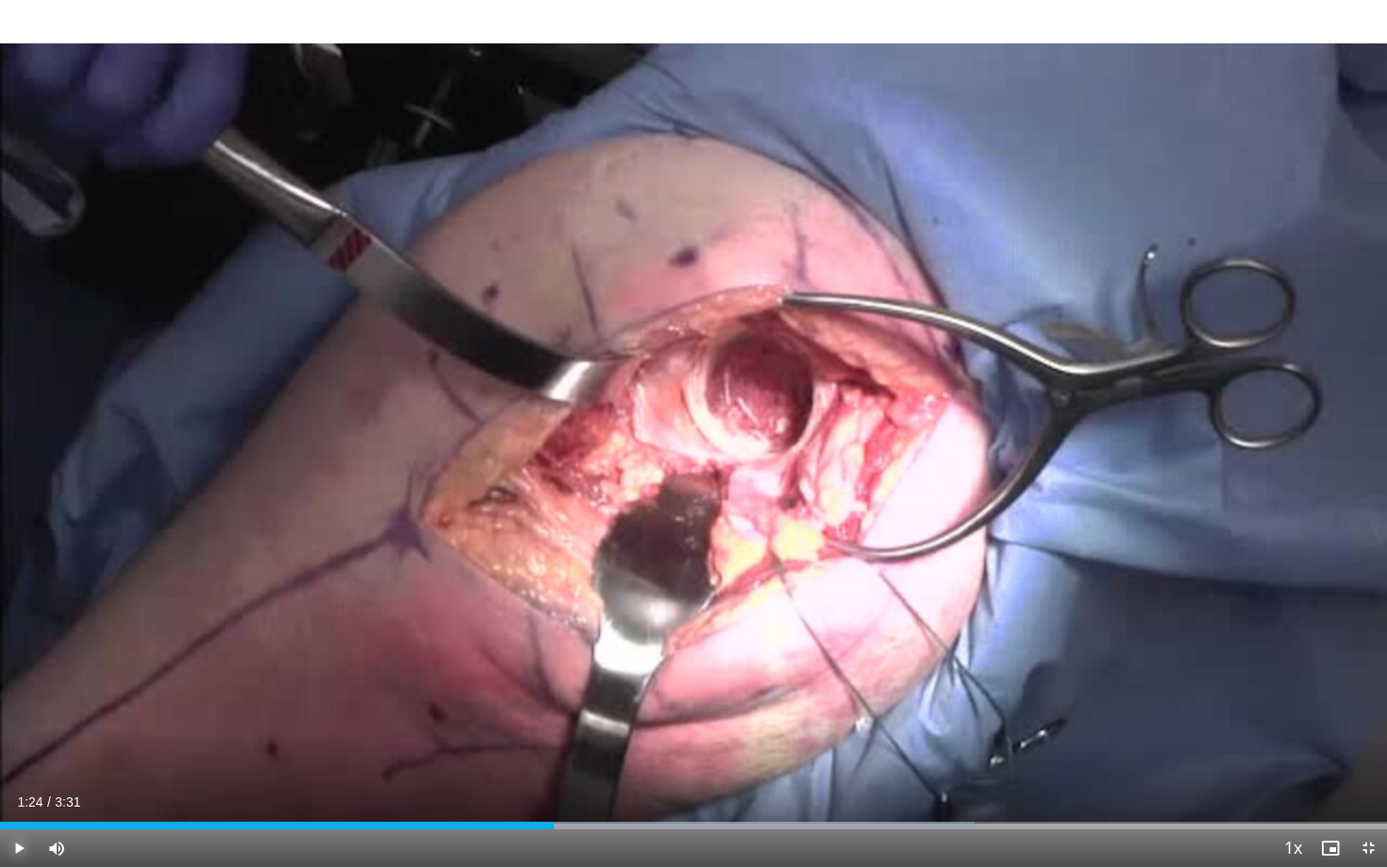 click at bounding box center [19, 848] 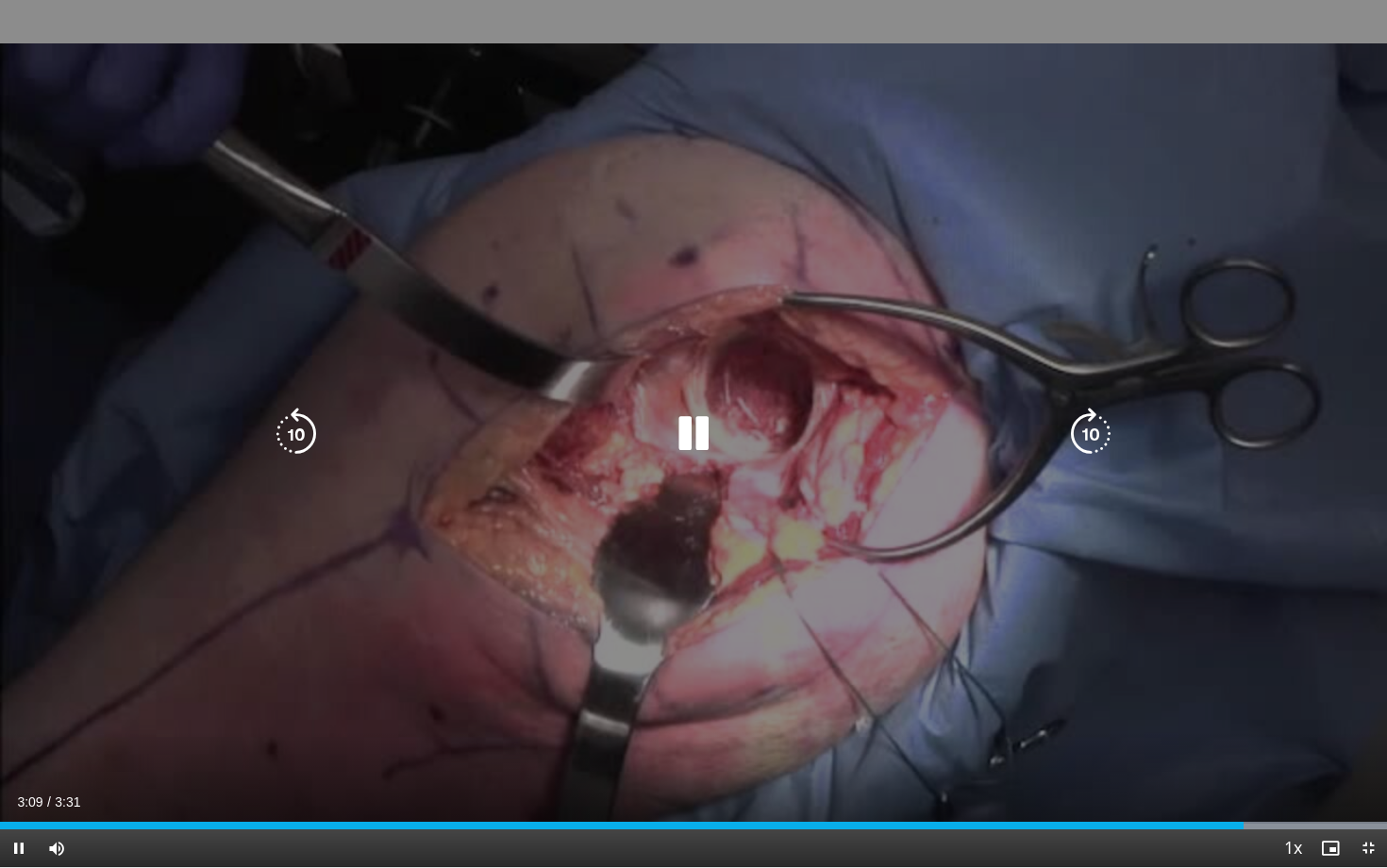 click at bounding box center [694, 434] 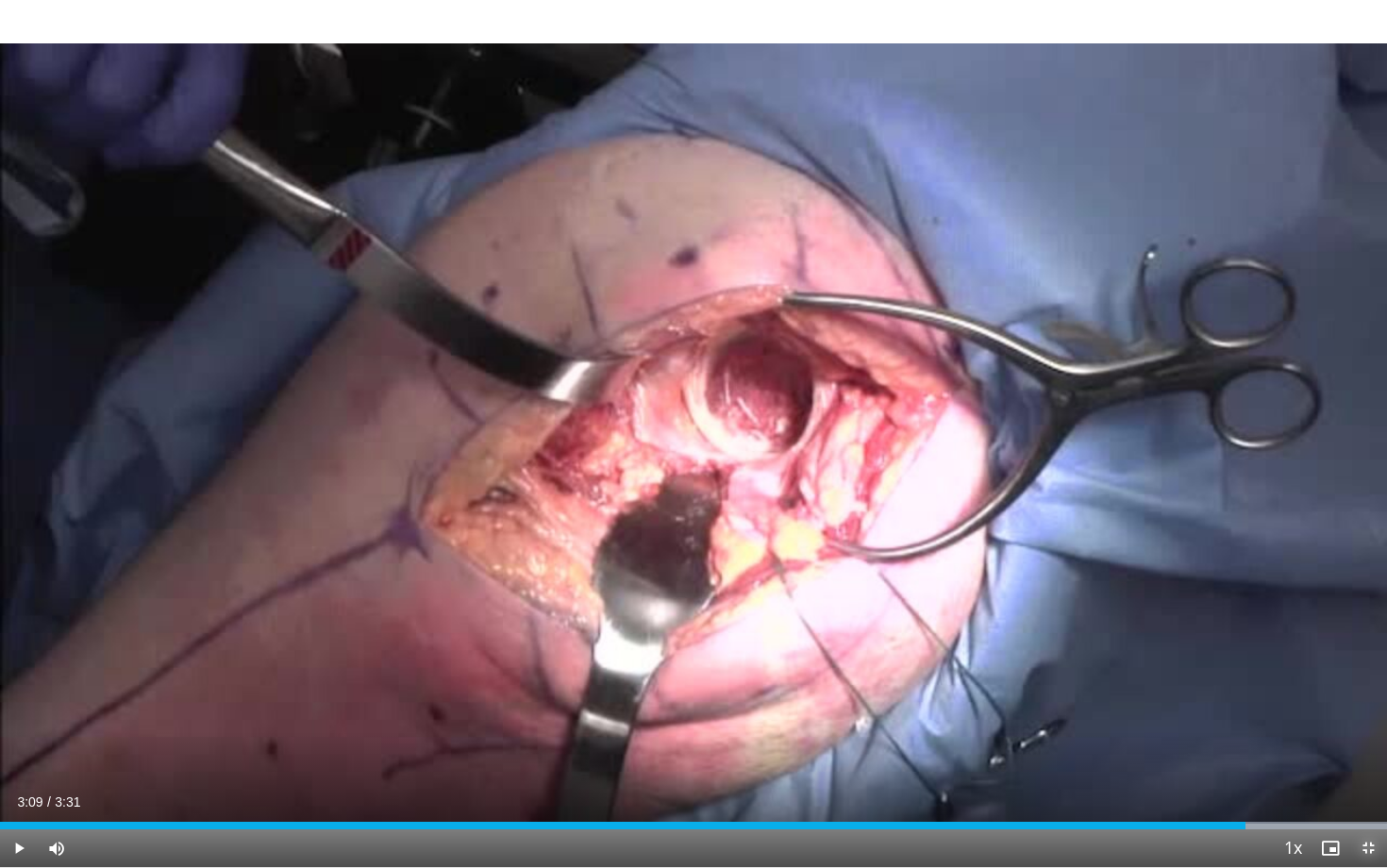 click at bounding box center (1368, 848) 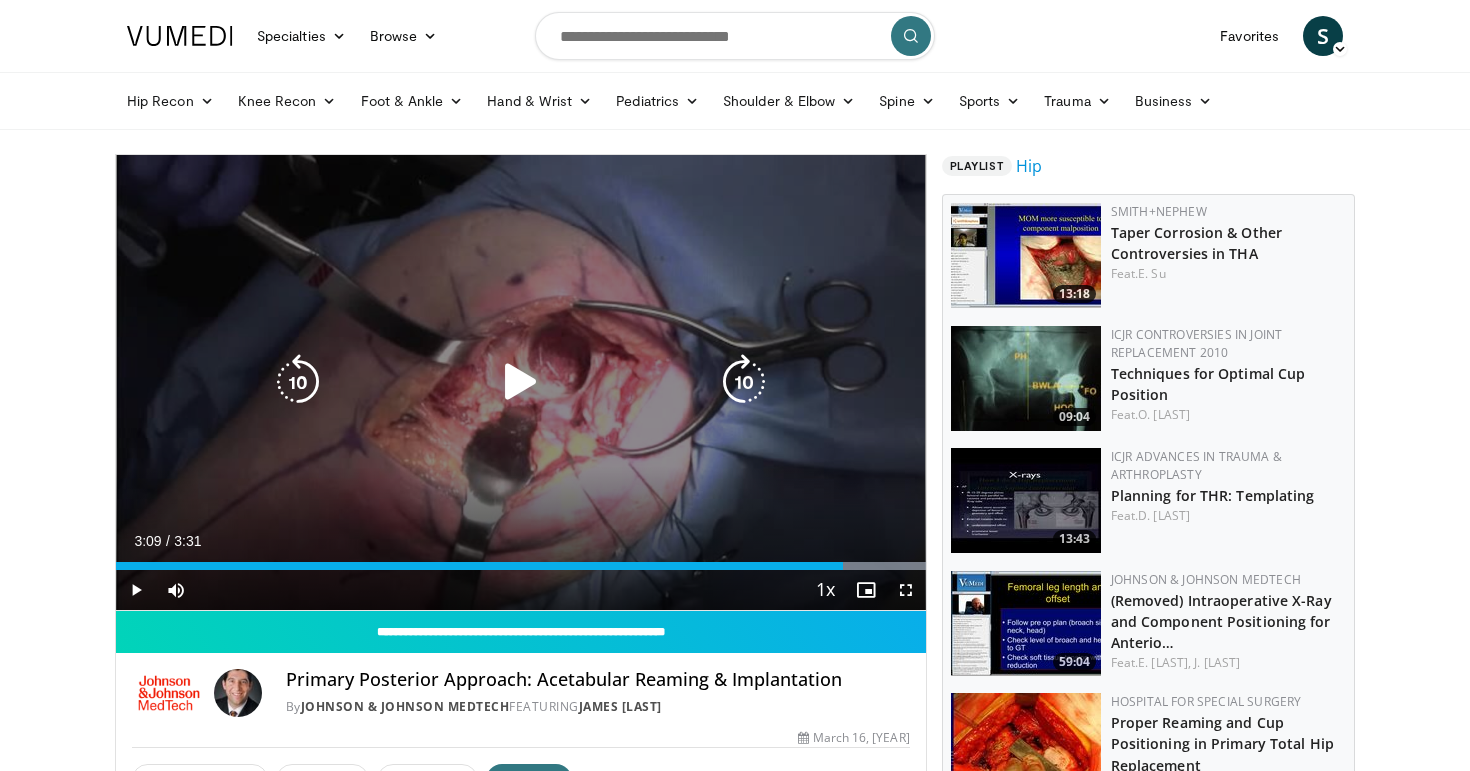 click at bounding box center [521, 382] 